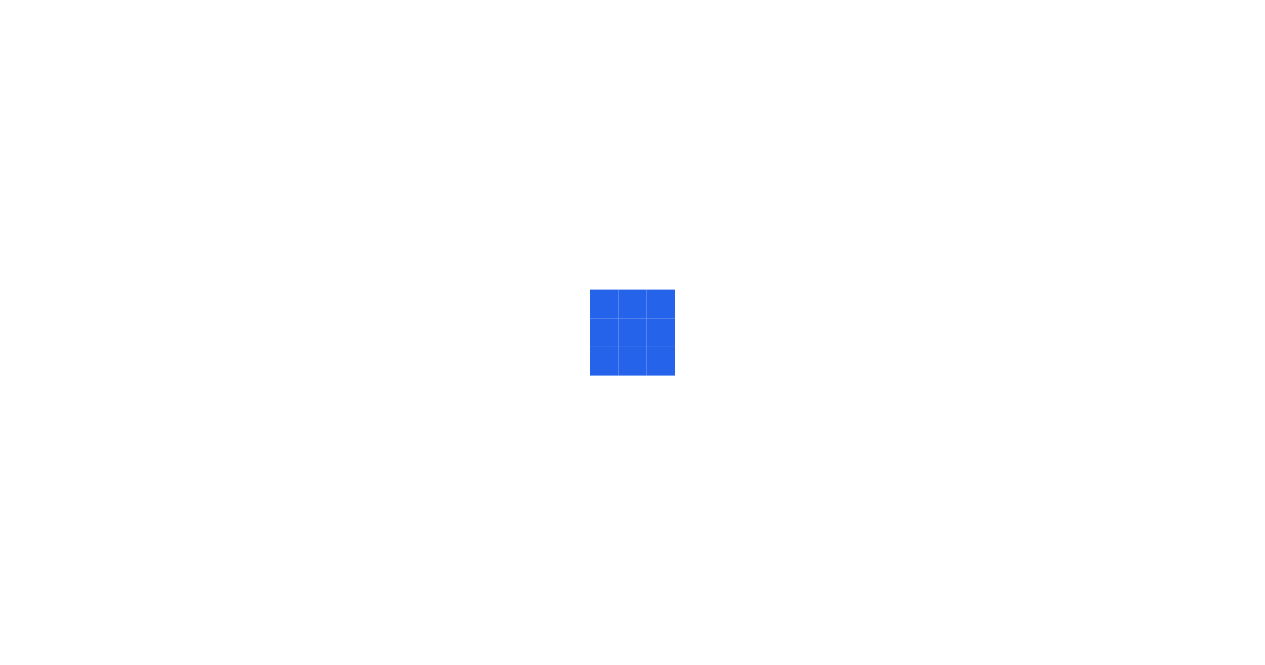 scroll, scrollTop: 0, scrollLeft: 0, axis: both 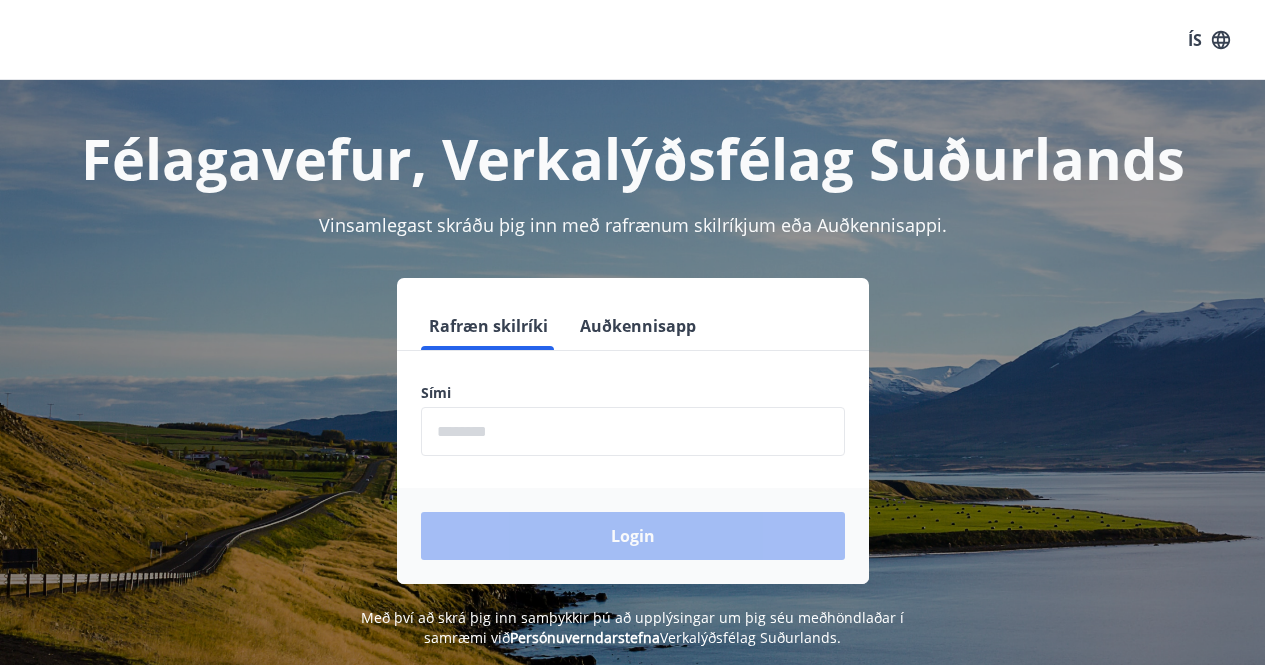 click on "Auðkennisapp" at bounding box center [638, 326] 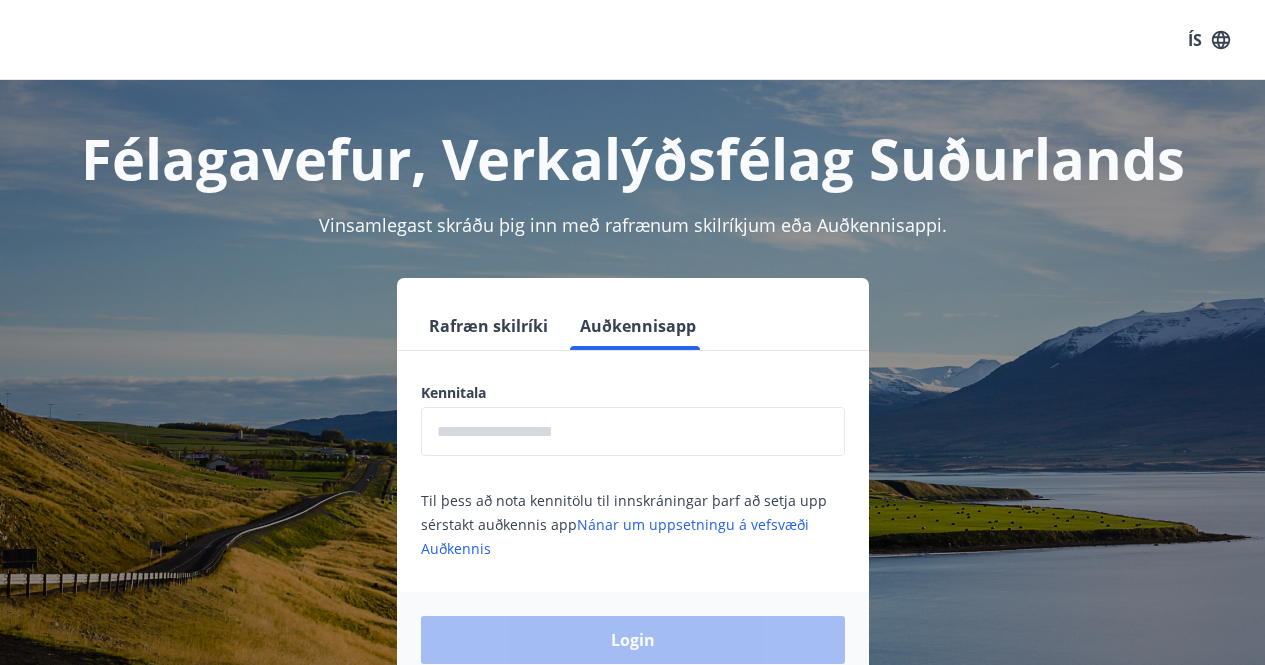 click at bounding box center [633, 431] 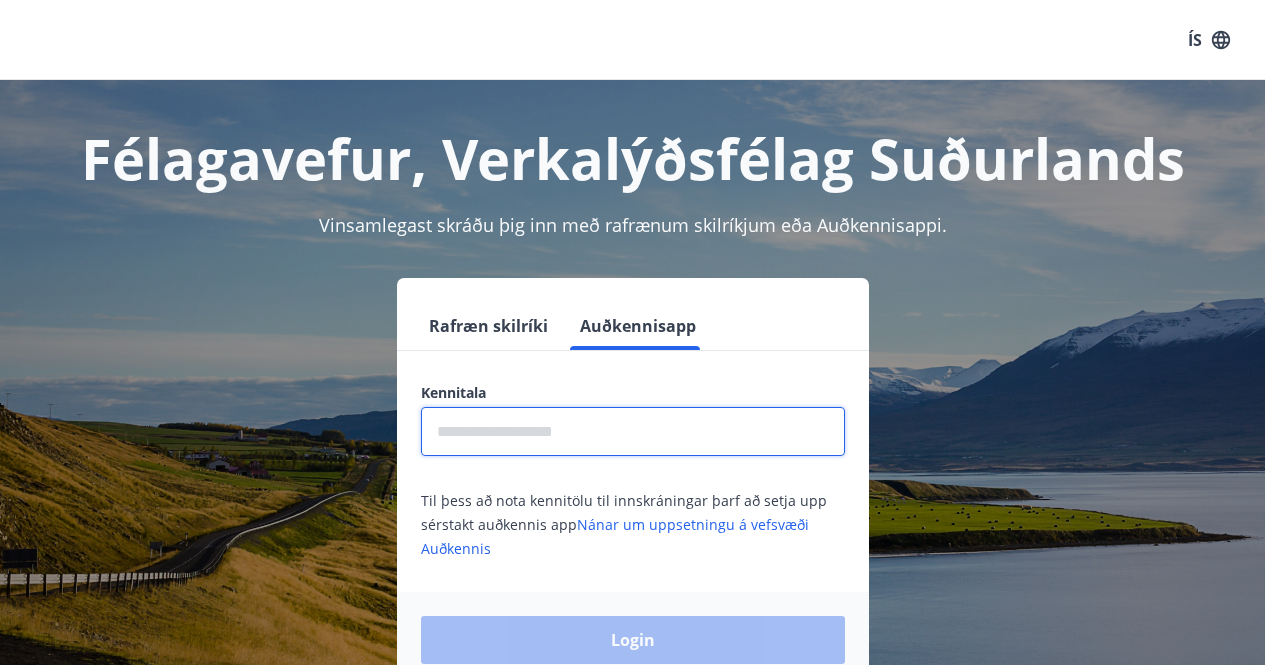 type on "**********" 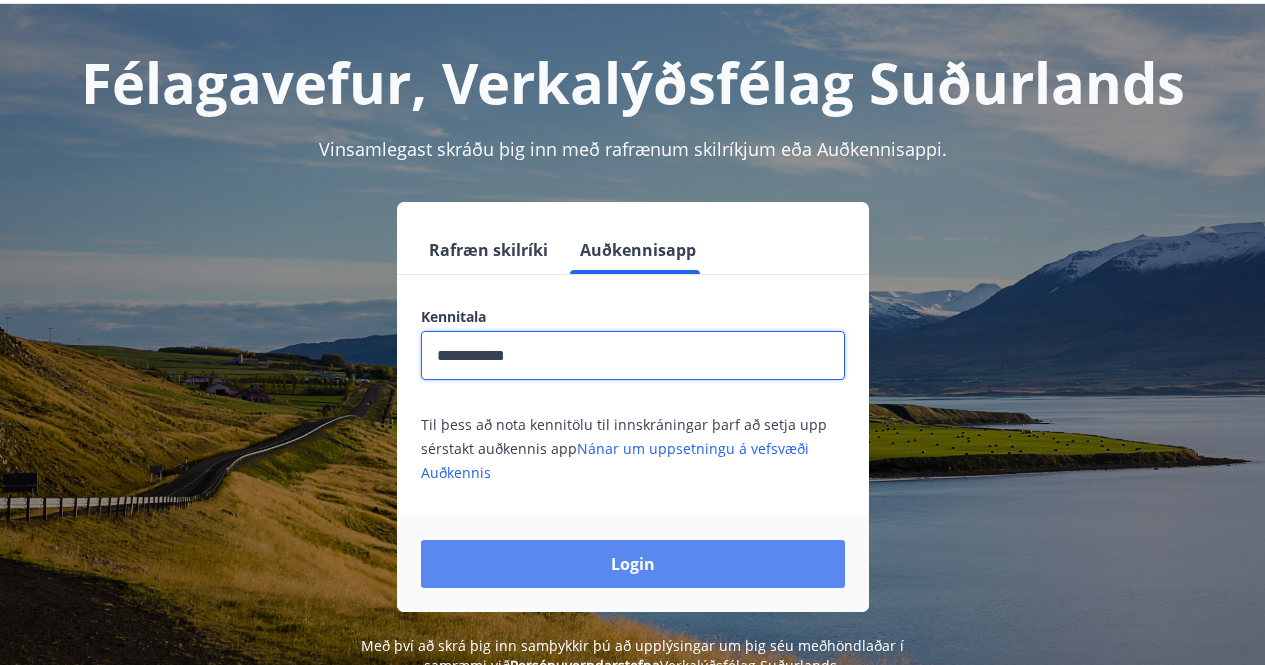 scroll, scrollTop: 100, scrollLeft: 0, axis: vertical 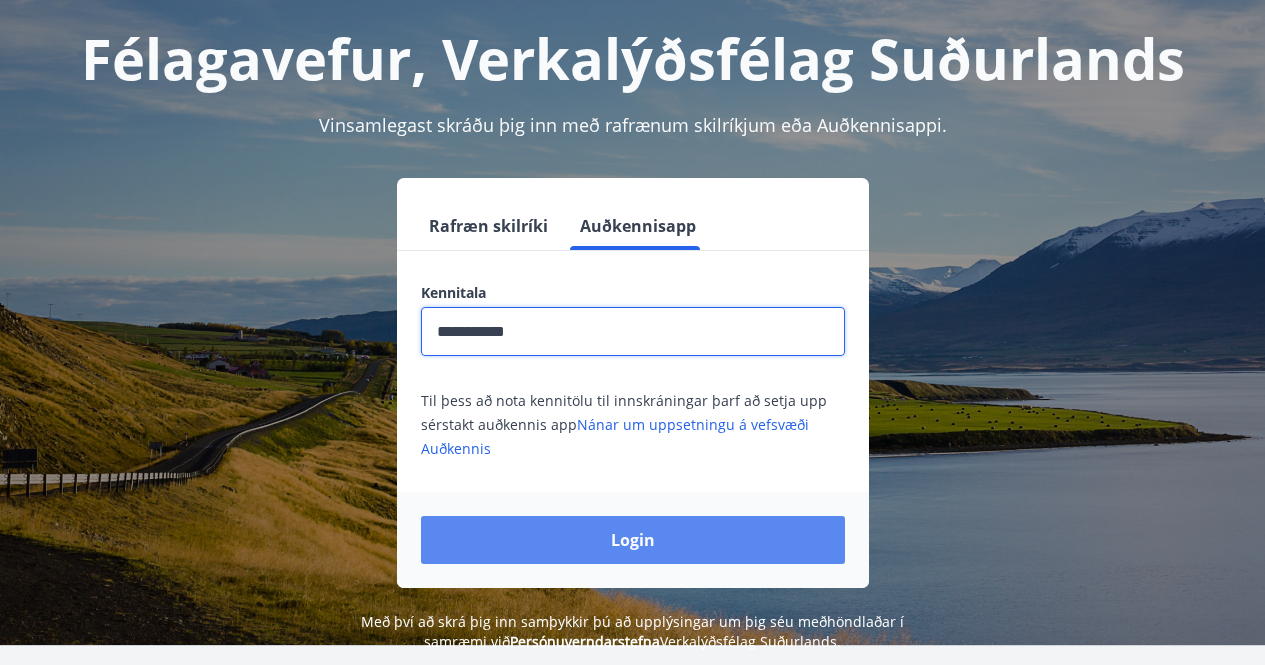click on "Login" at bounding box center (633, 540) 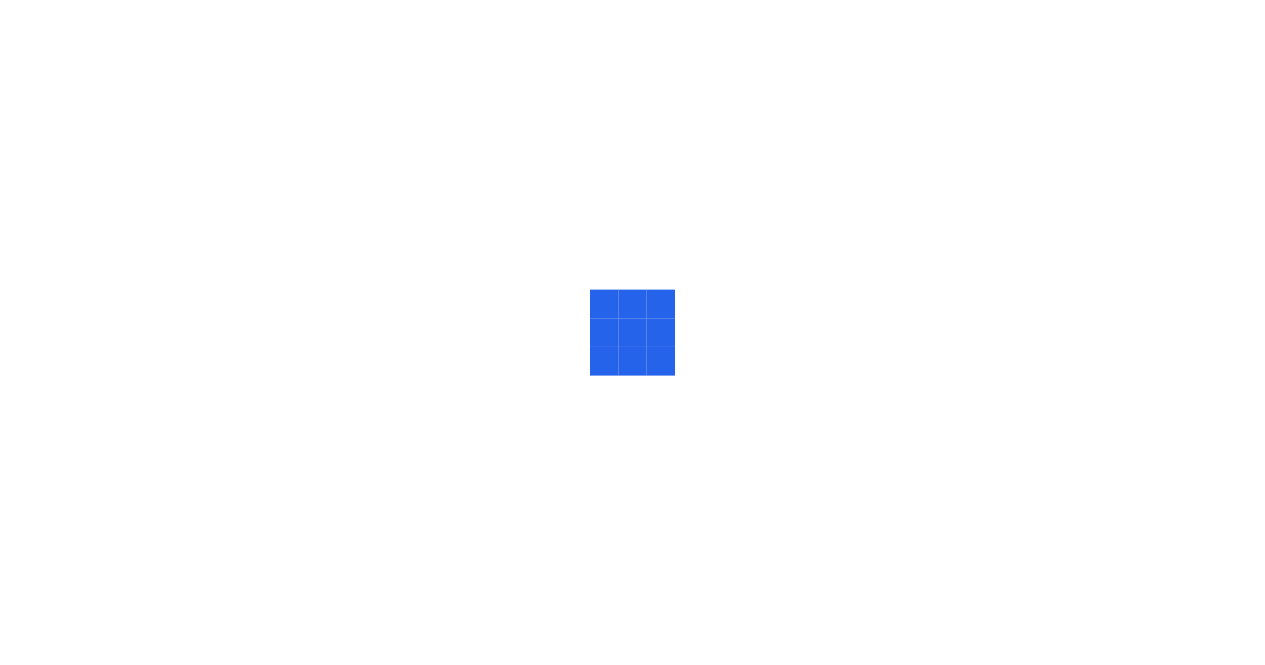 scroll, scrollTop: 0, scrollLeft: 0, axis: both 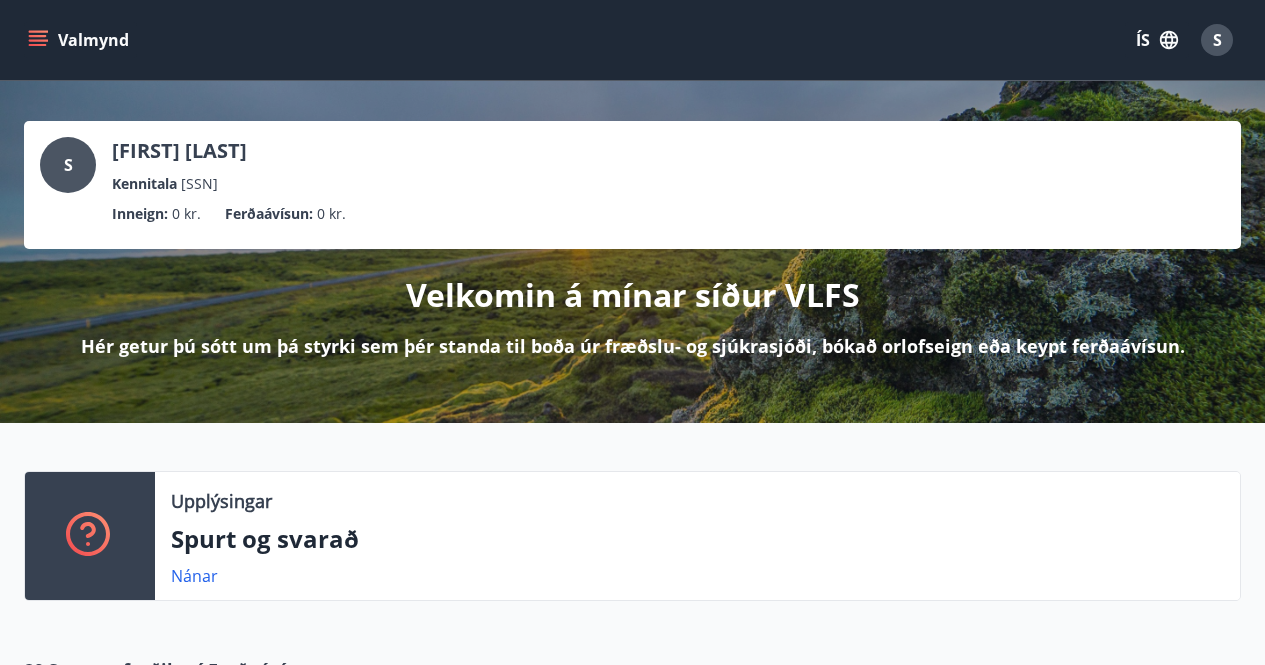 click on "ÍS" at bounding box center (1157, 40) 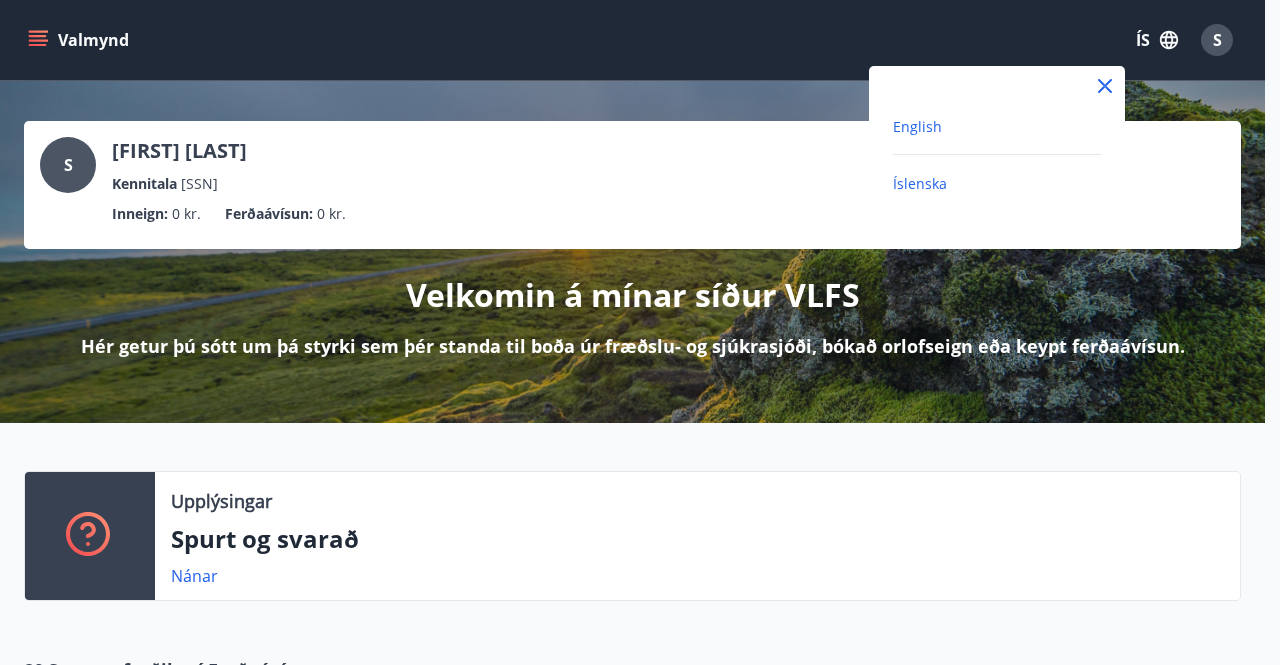 click on "English" at bounding box center (917, 126) 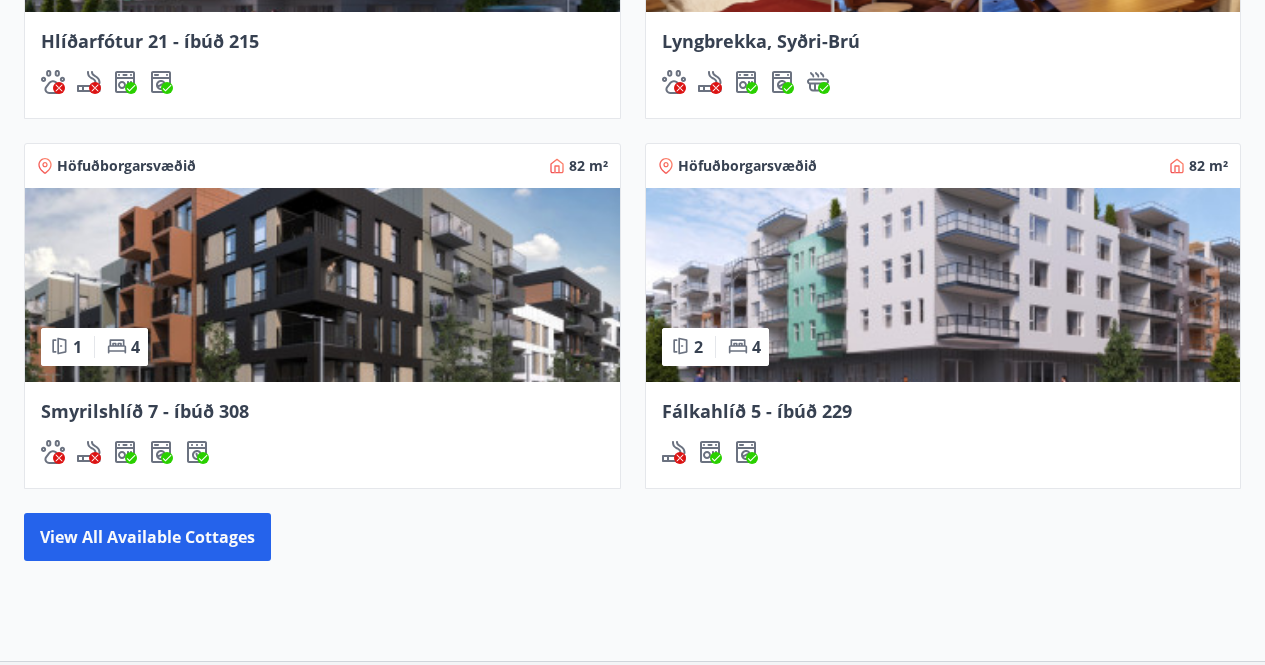 scroll, scrollTop: 1763, scrollLeft: 0, axis: vertical 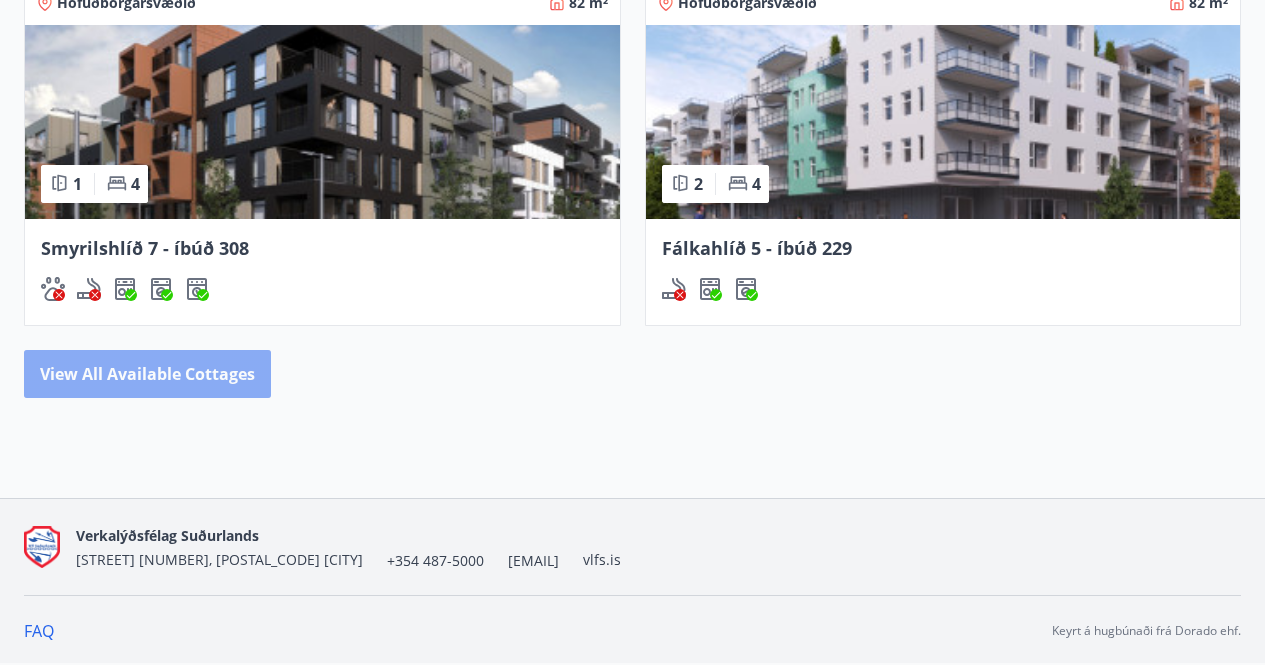 click on "View all available cottages" at bounding box center (147, 374) 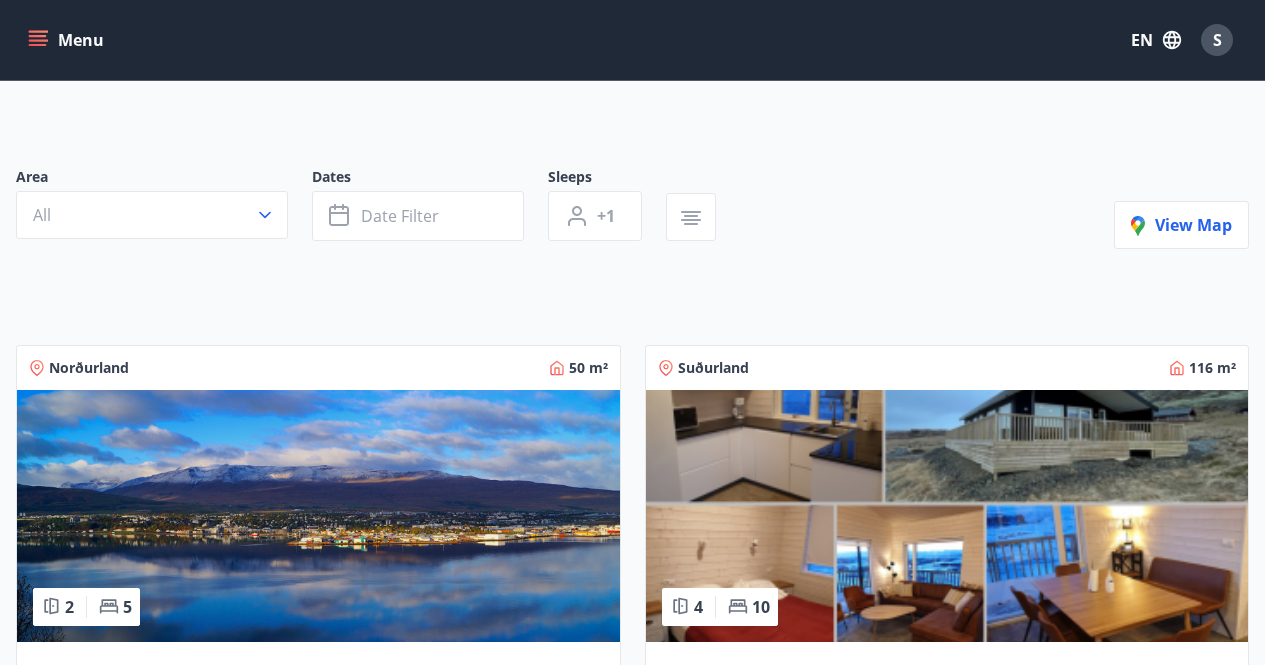 scroll, scrollTop: 300, scrollLeft: 0, axis: vertical 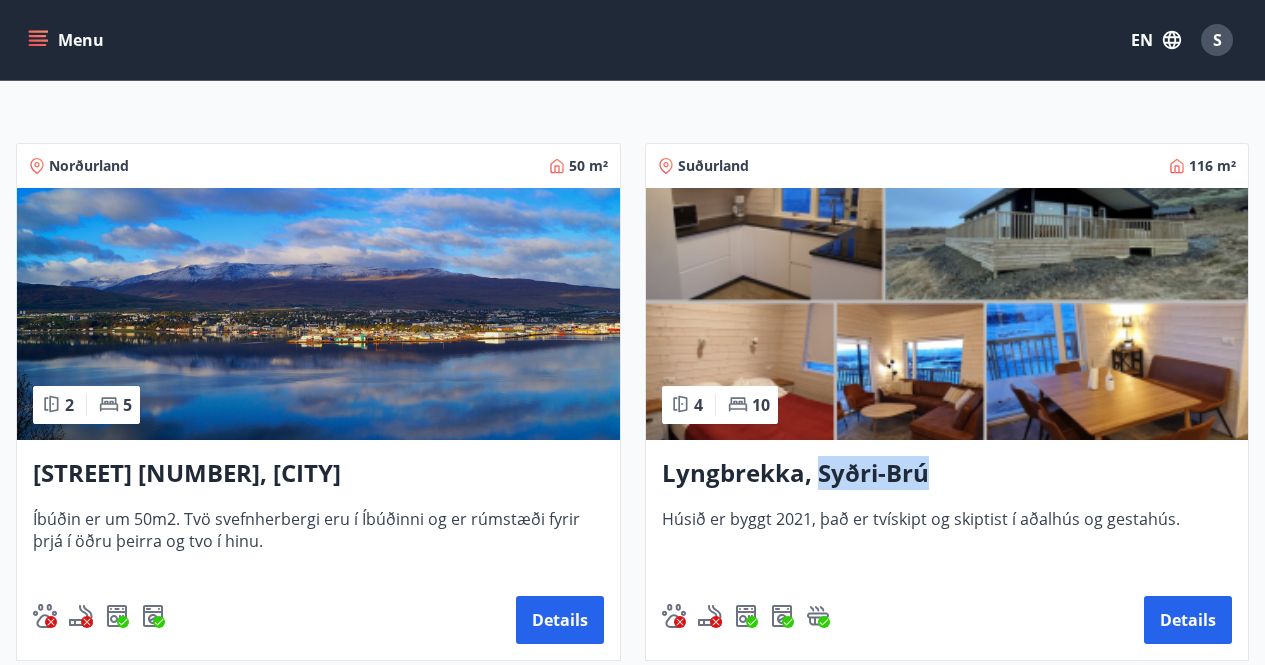 drag, startPoint x: 933, startPoint y: 479, endPoint x: 815, endPoint y: 478, distance: 118.004234 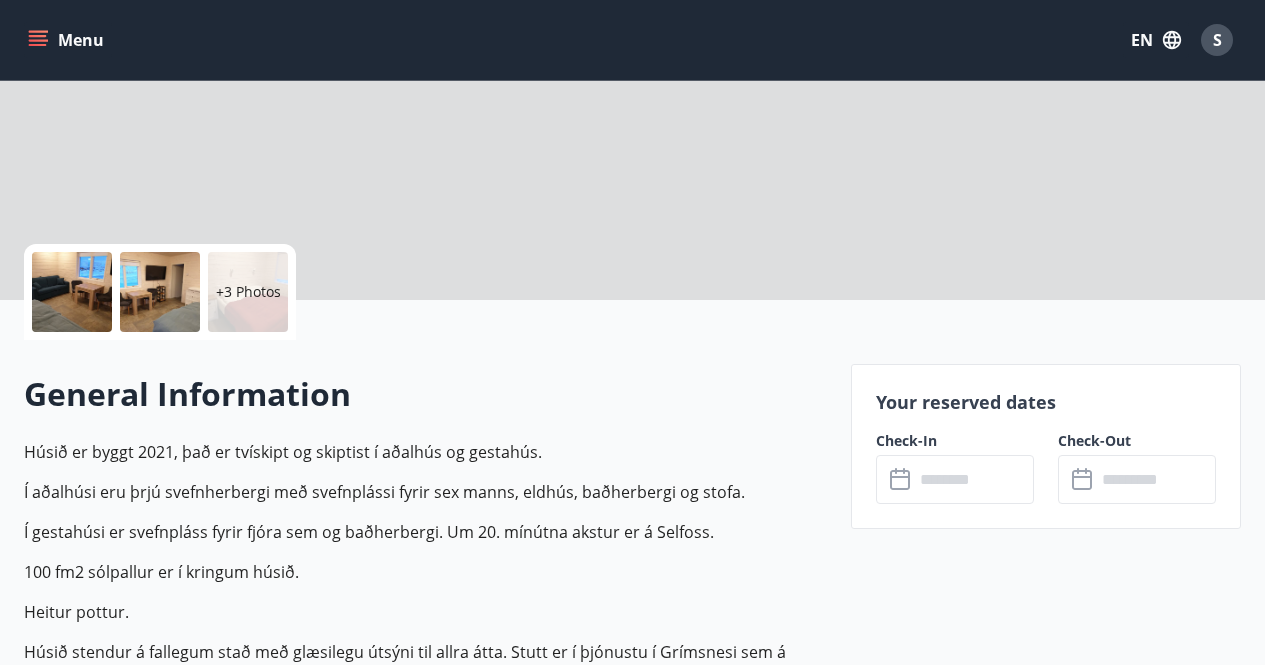 scroll, scrollTop: 0, scrollLeft: 0, axis: both 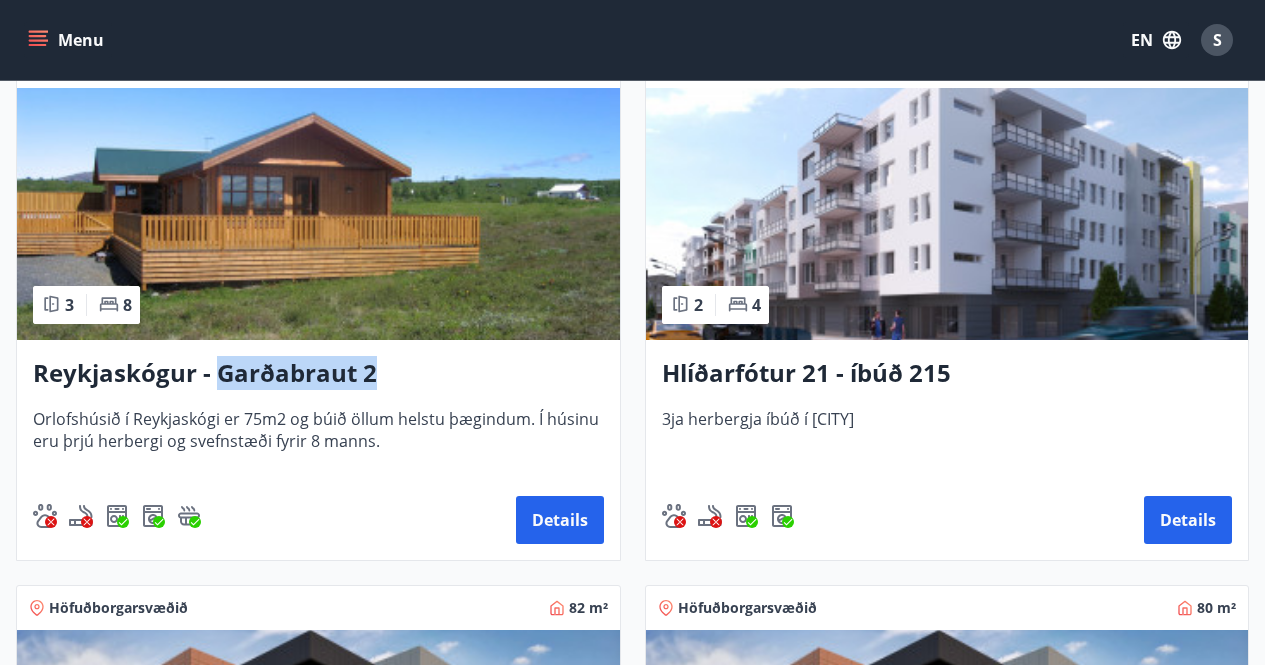 drag, startPoint x: 220, startPoint y: 377, endPoint x: 370, endPoint y: 374, distance: 150.03 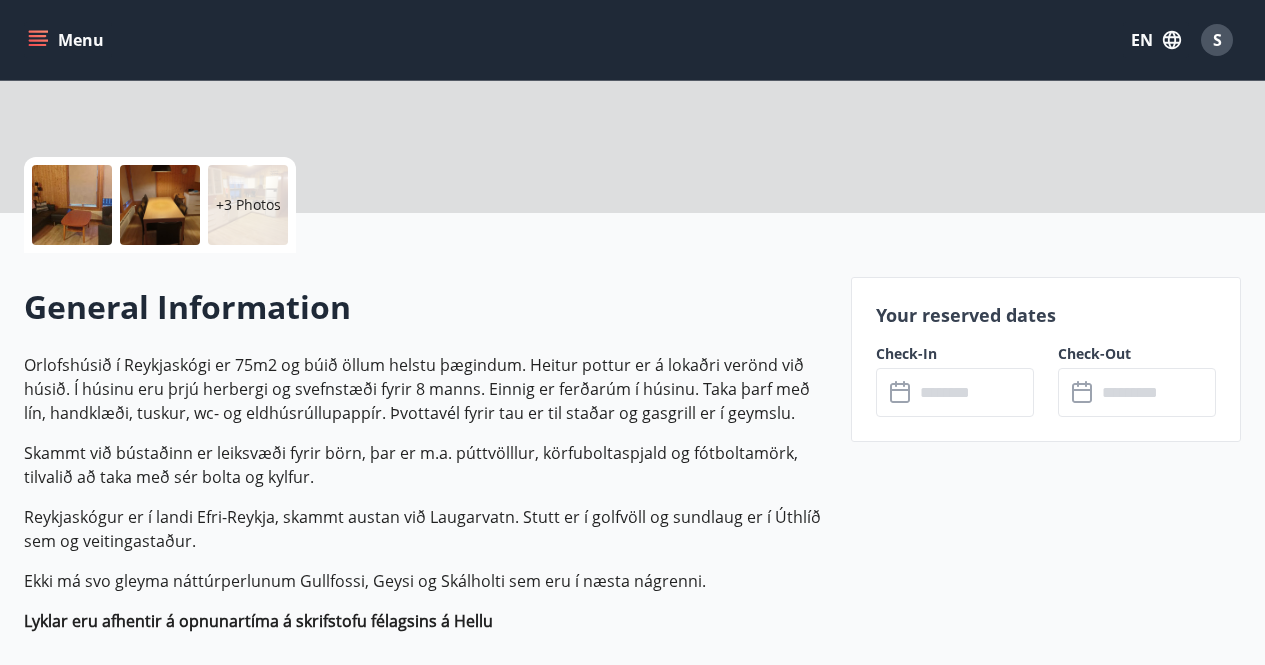 scroll, scrollTop: 0, scrollLeft: 0, axis: both 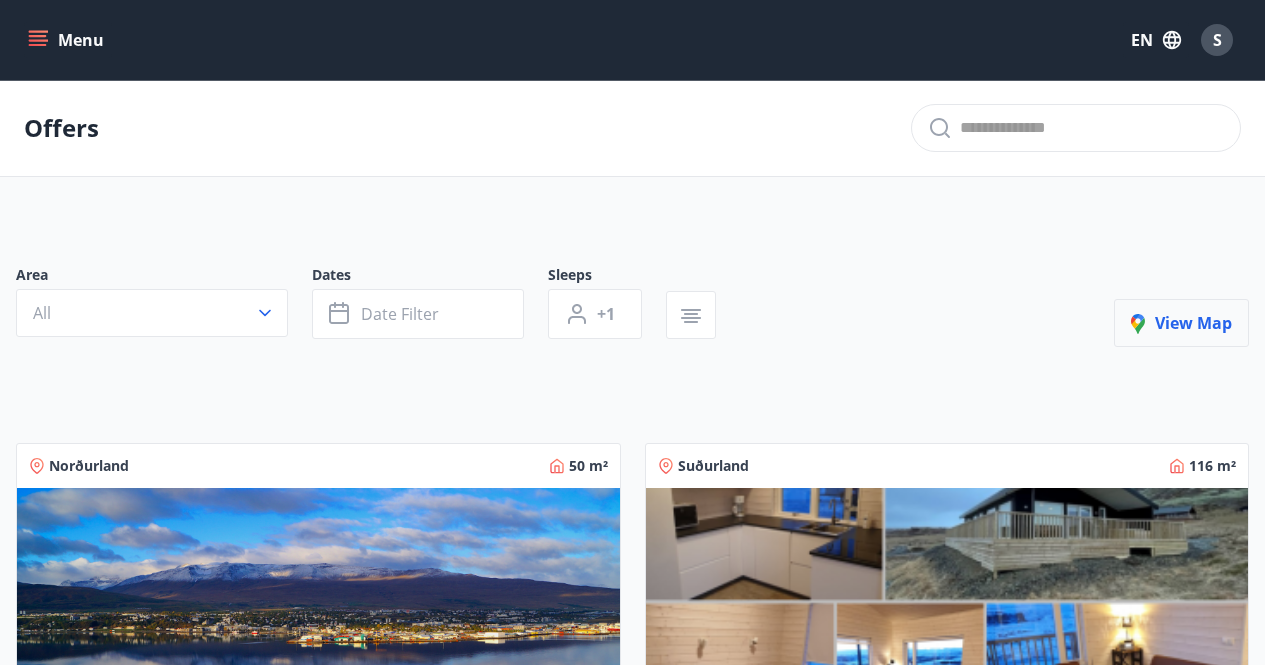 click on "View map" at bounding box center (1181, 323) 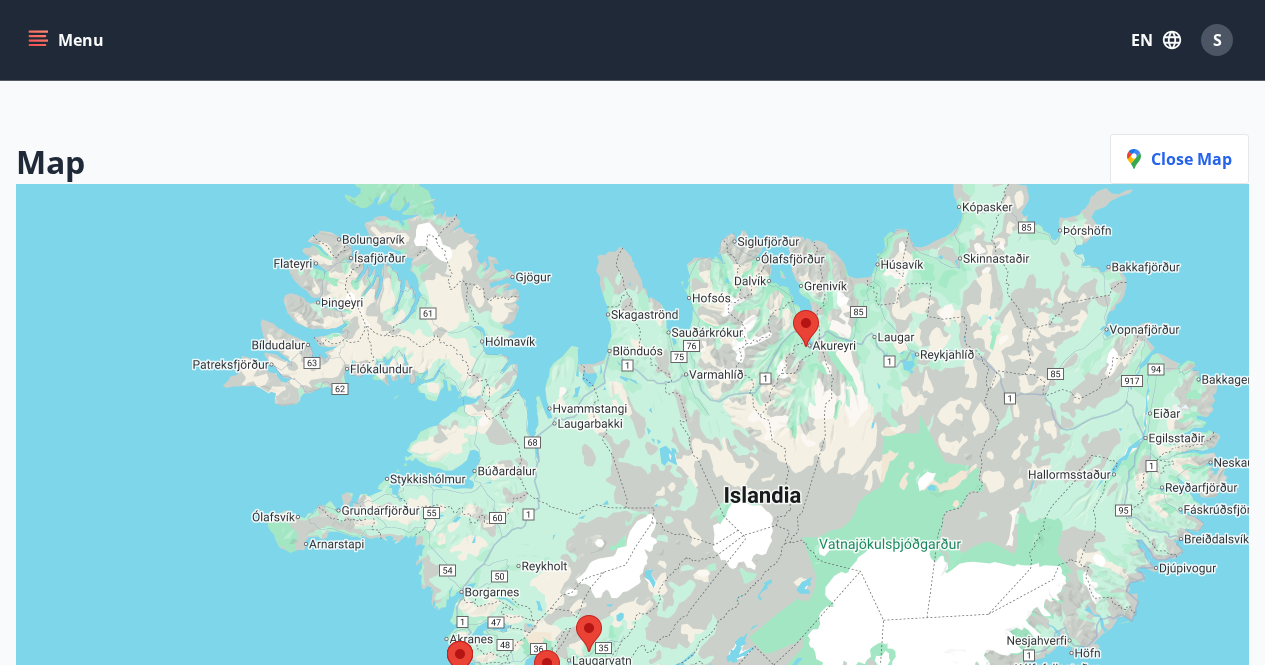 scroll, scrollTop: 200, scrollLeft: 0, axis: vertical 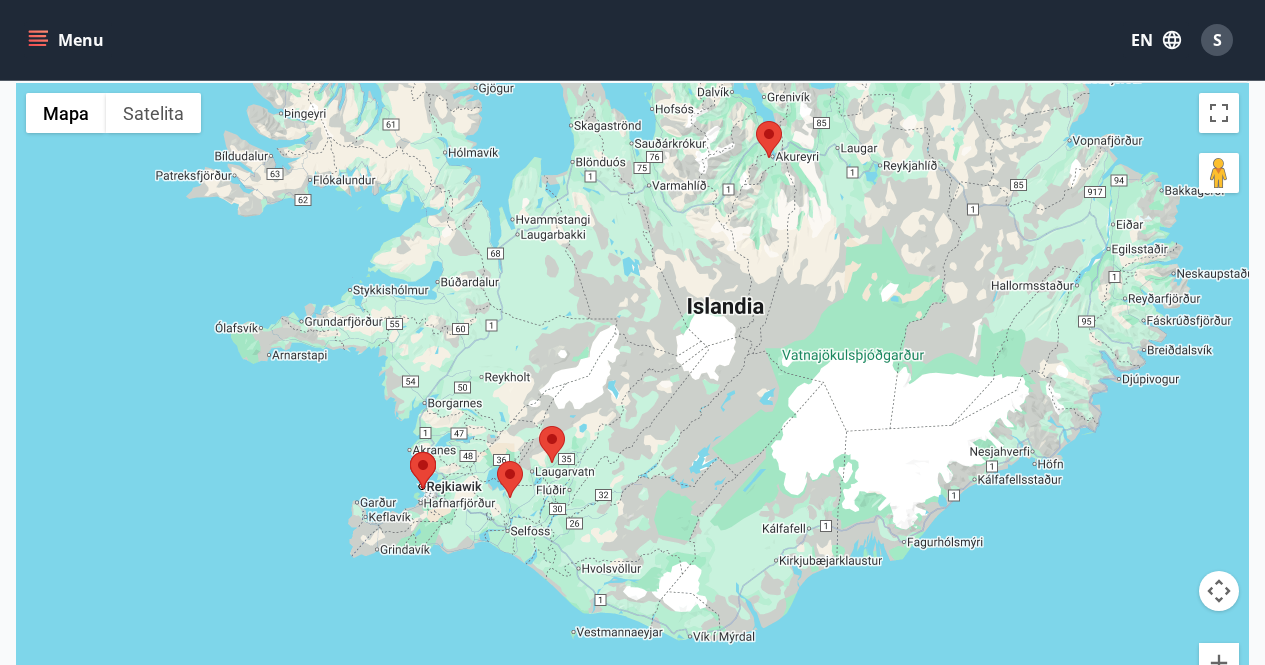 drag, startPoint x: 822, startPoint y: 382, endPoint x: 807, endPoint y: 342, distance: 42.72002 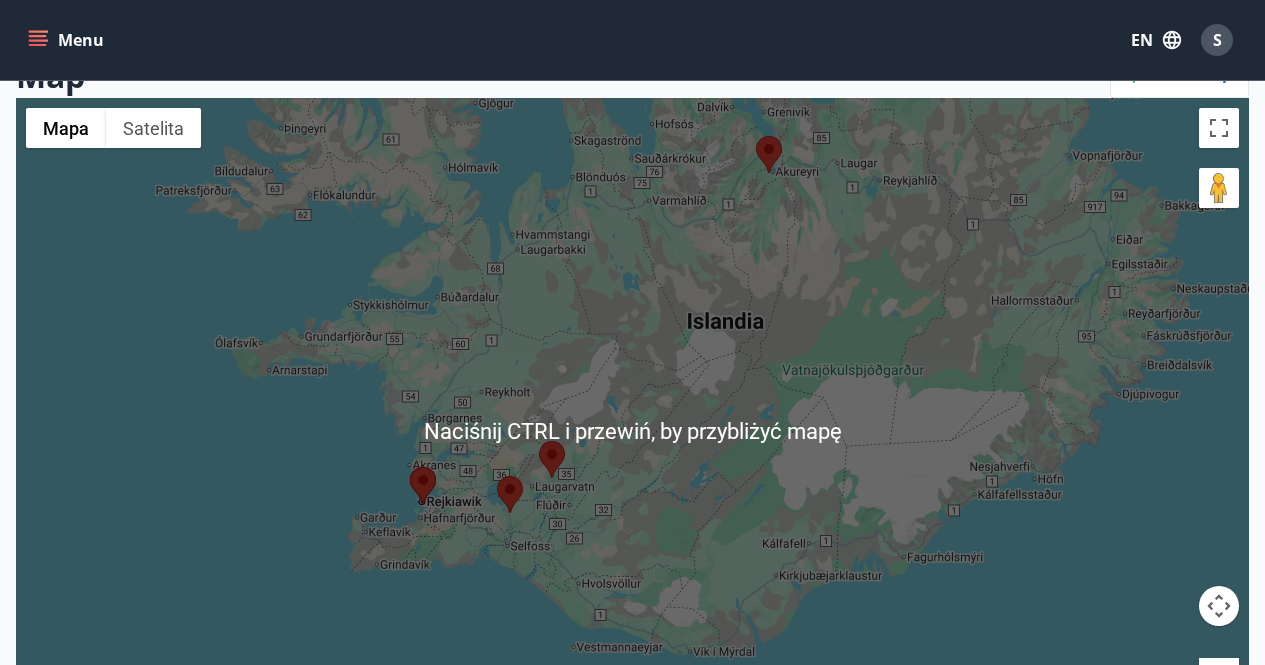 scroll, scrollTop: 200, scrollLeft: 0, axis: vertical 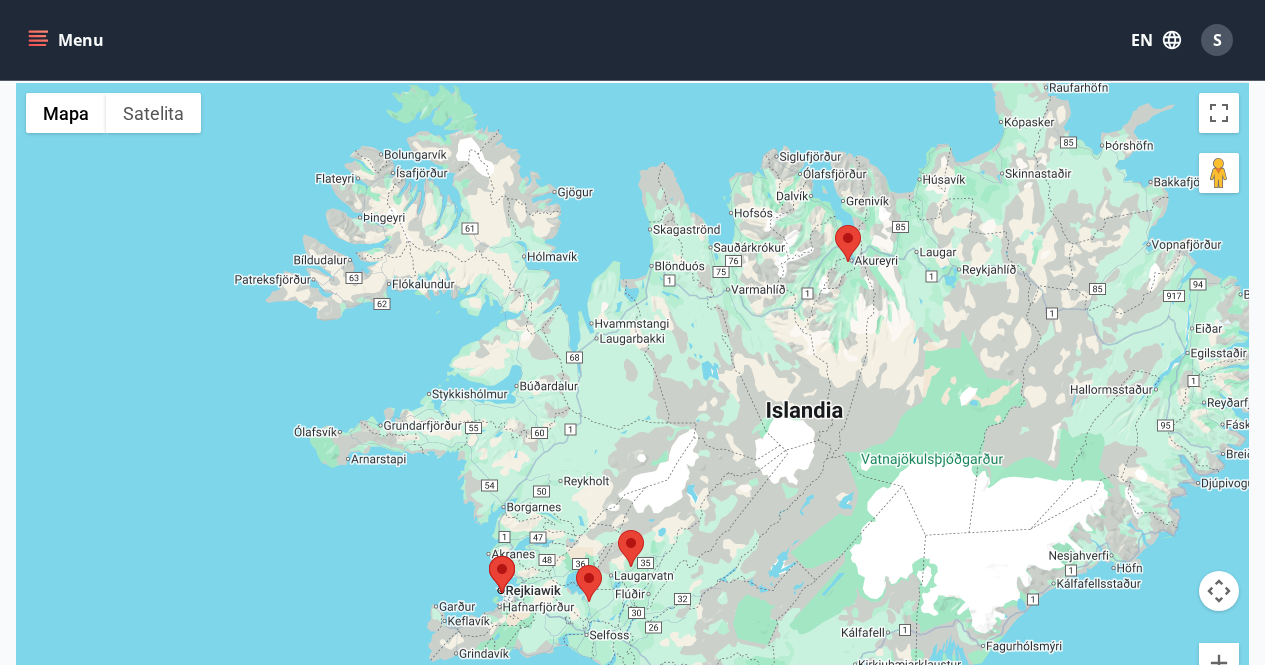 drag, startPoint x: 855, startPoint y: 298, endPoint x: 884, endPoint y: 346, distance: 56.0803 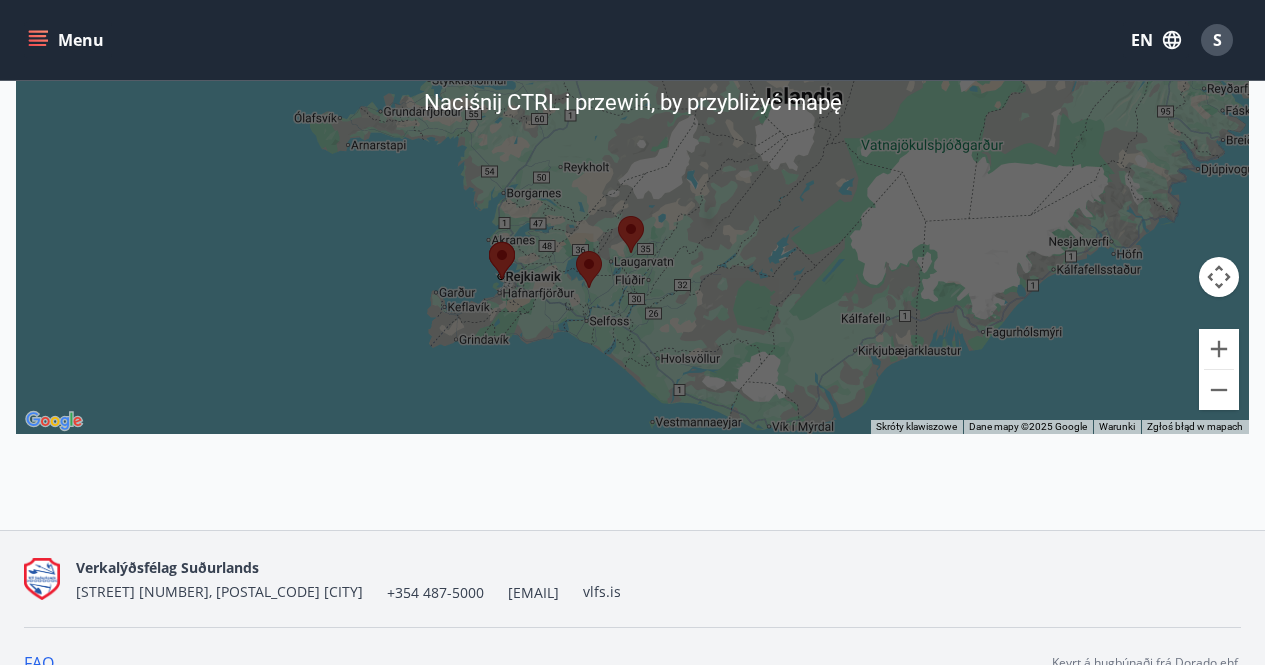 scroll, scrollTop: 547, scrollLeft: 0, axis: vertical 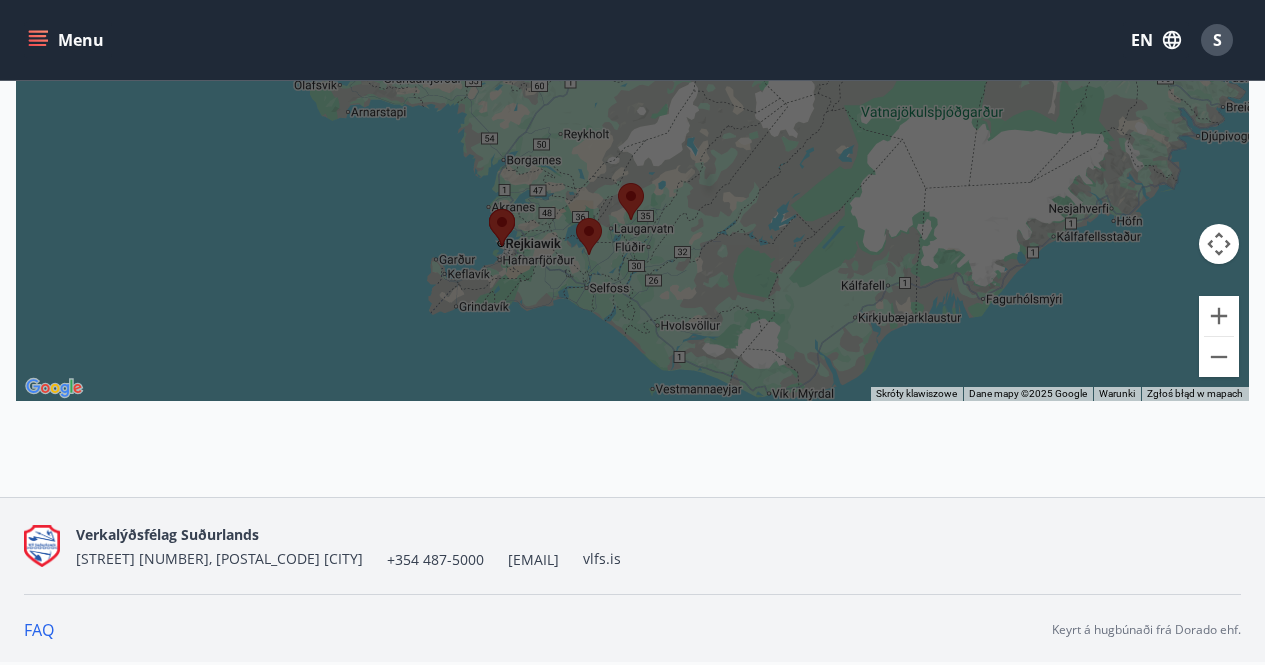 click on "Verkalýðsfélag Suðurlands" at bounding box center [167, 534] 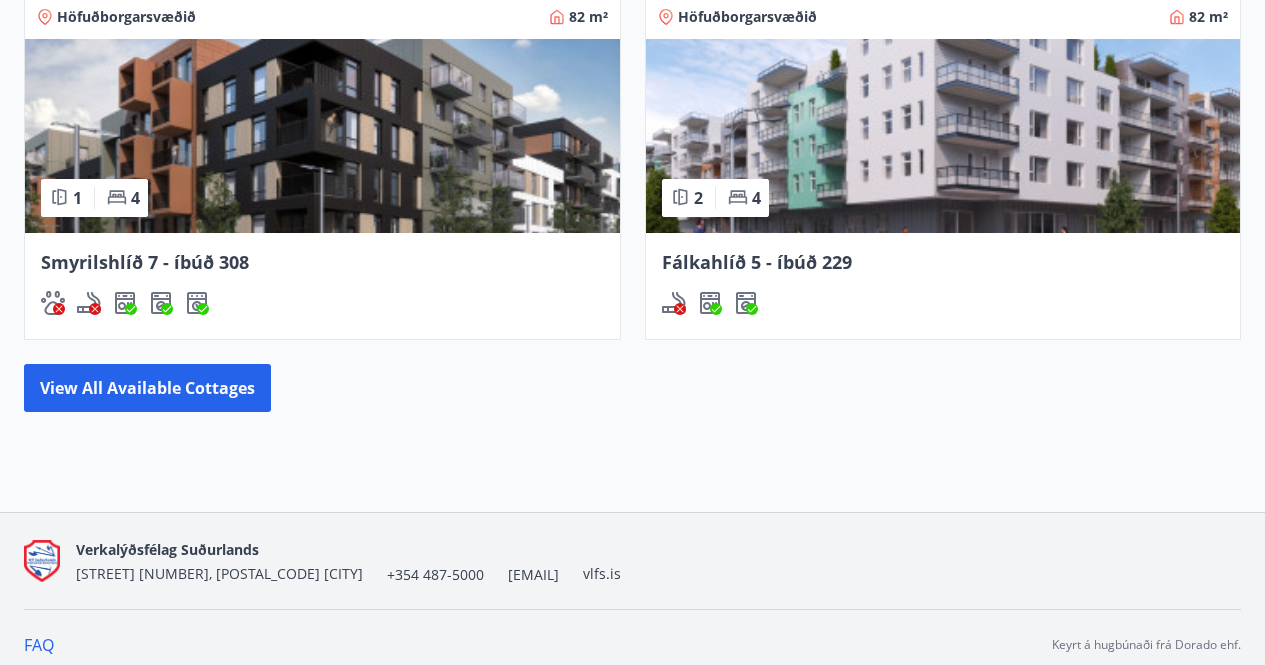 scroll, scrollTop: 1763, scrollLeft: 0, axis: vertical 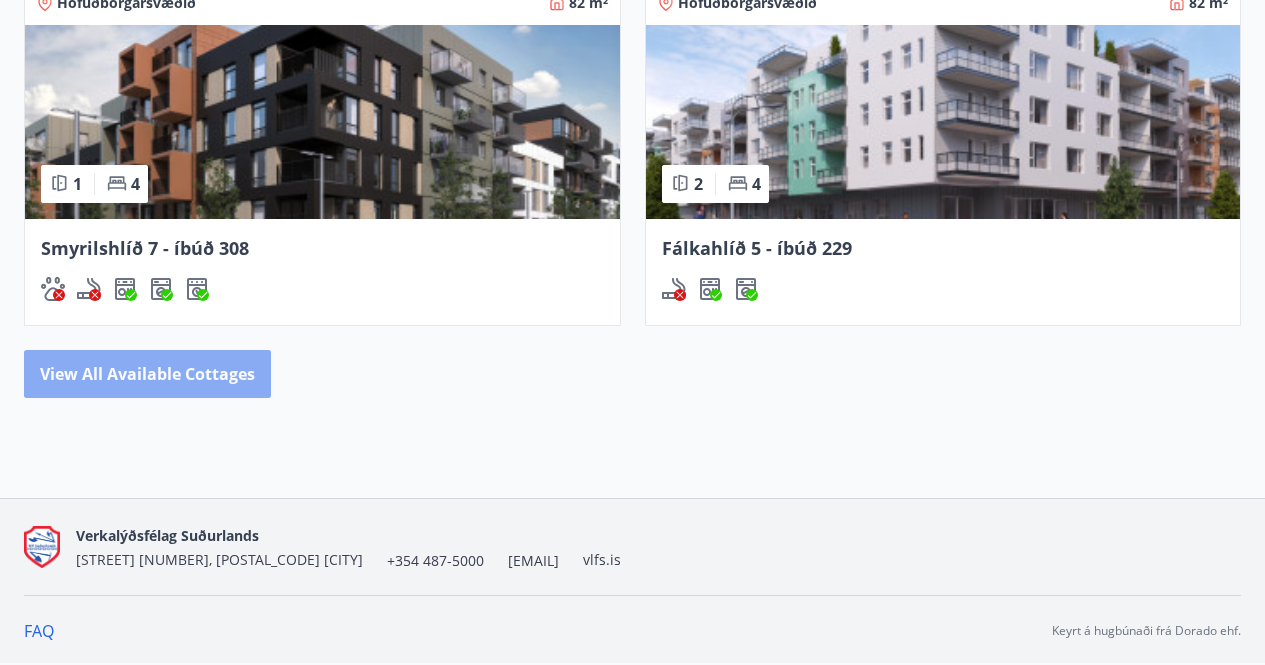 click on "View all available cottages" at bounding box center [147, 374] 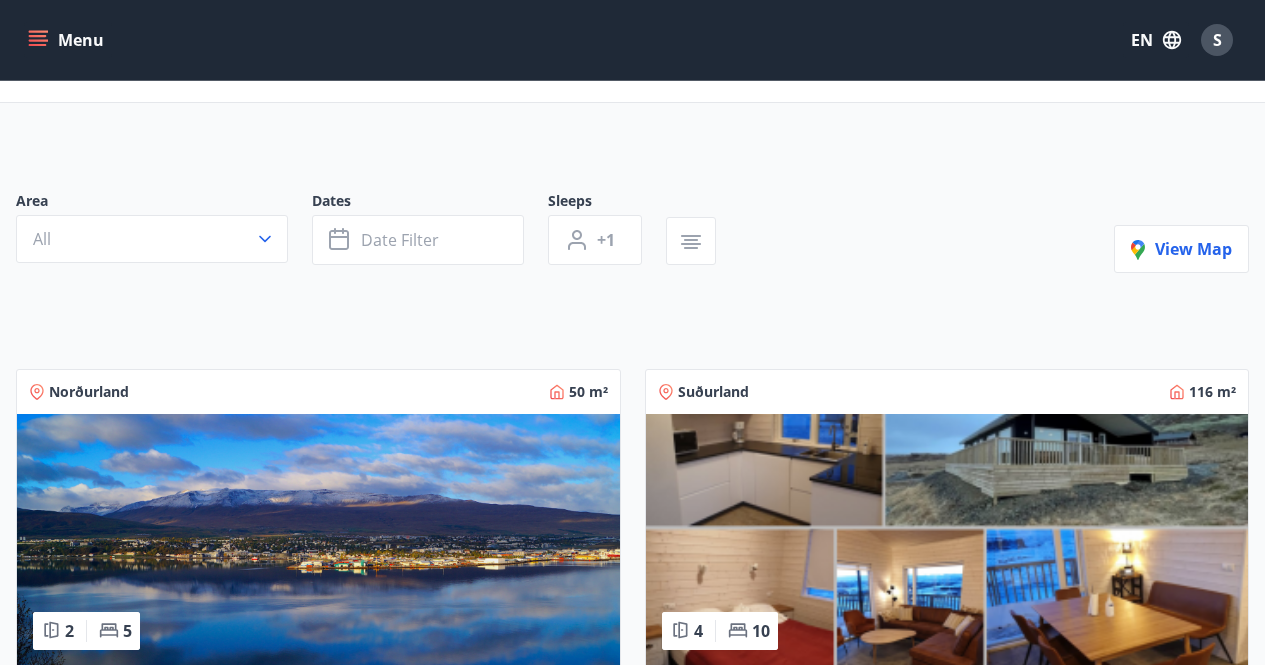 scroll, scrollTop: 0, scrollLeft: 0, axis: both 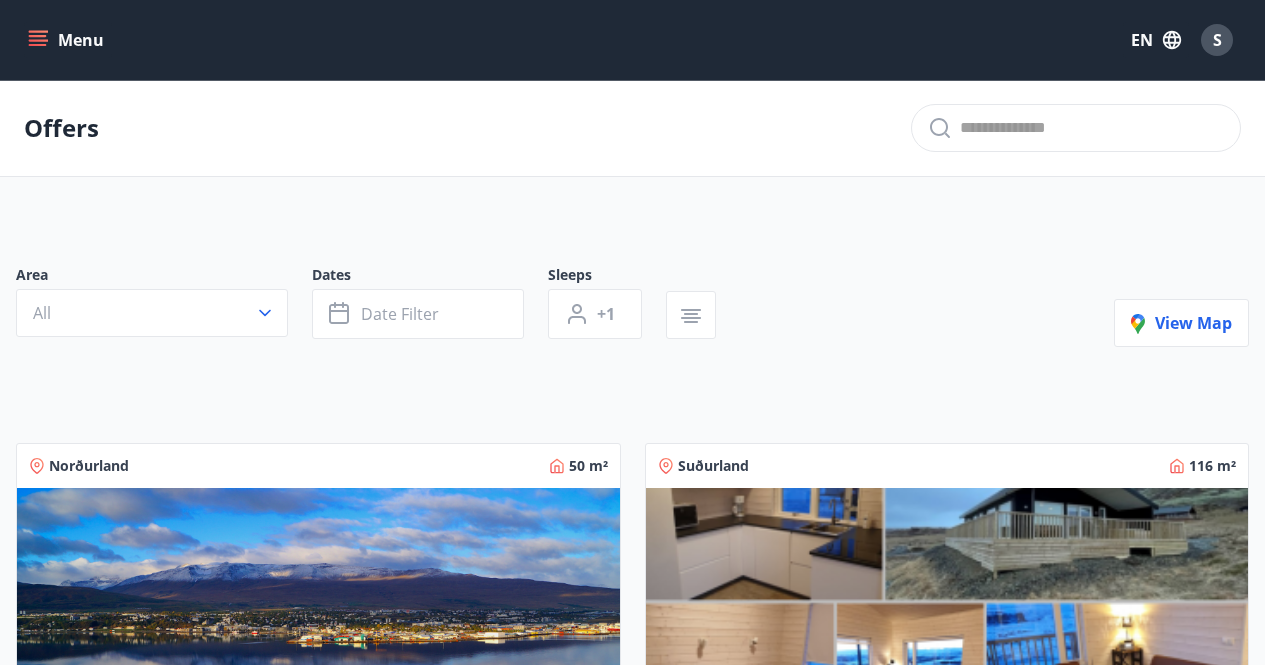 click at bounding box center (318, 614) 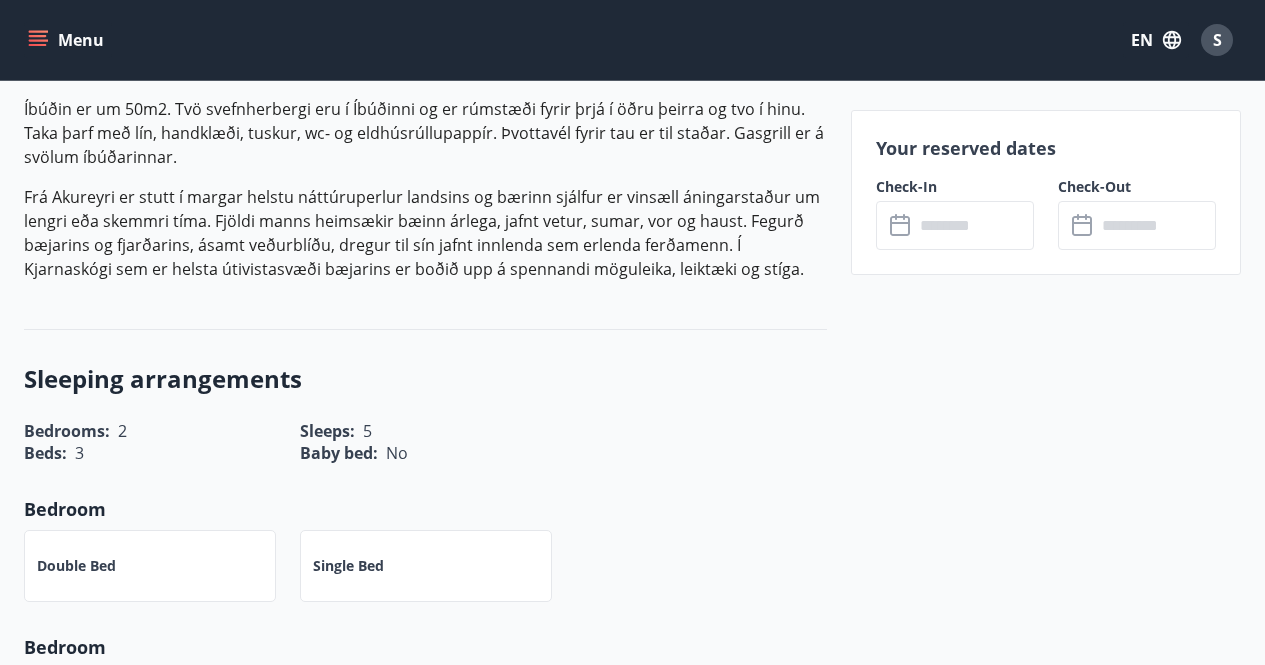 scroll, scrollTop: 800, scrollLeft: 0, axis: vertical 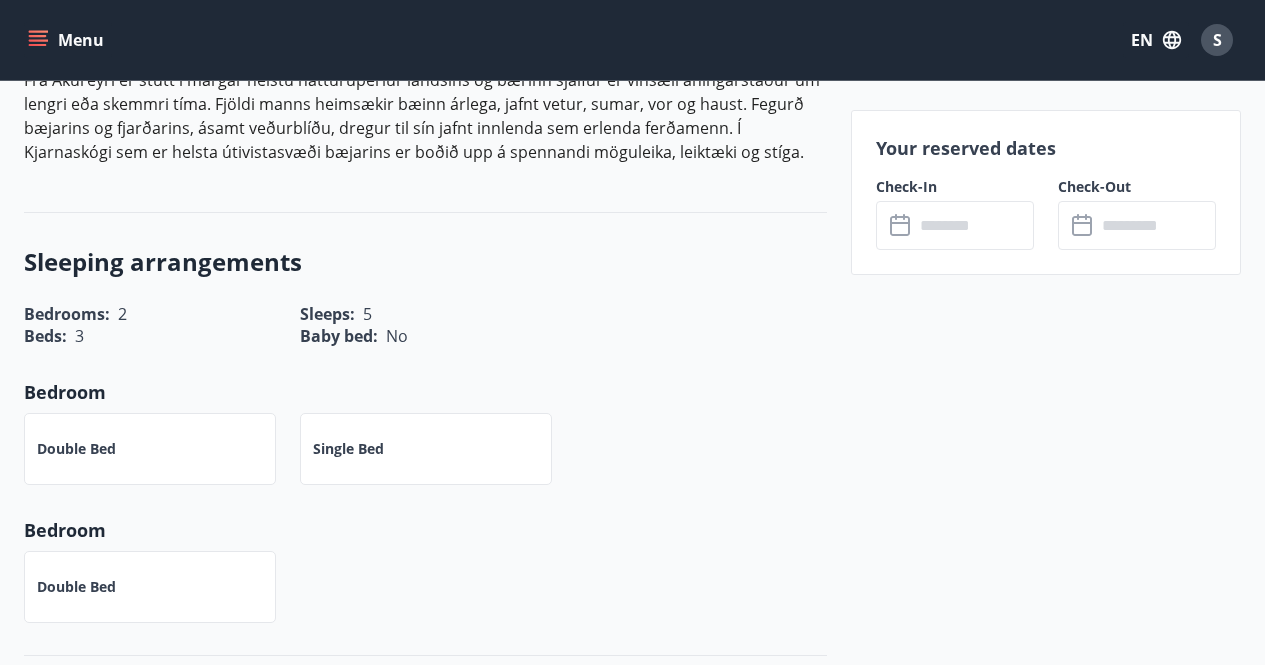 click at bounding box center [974, 225] 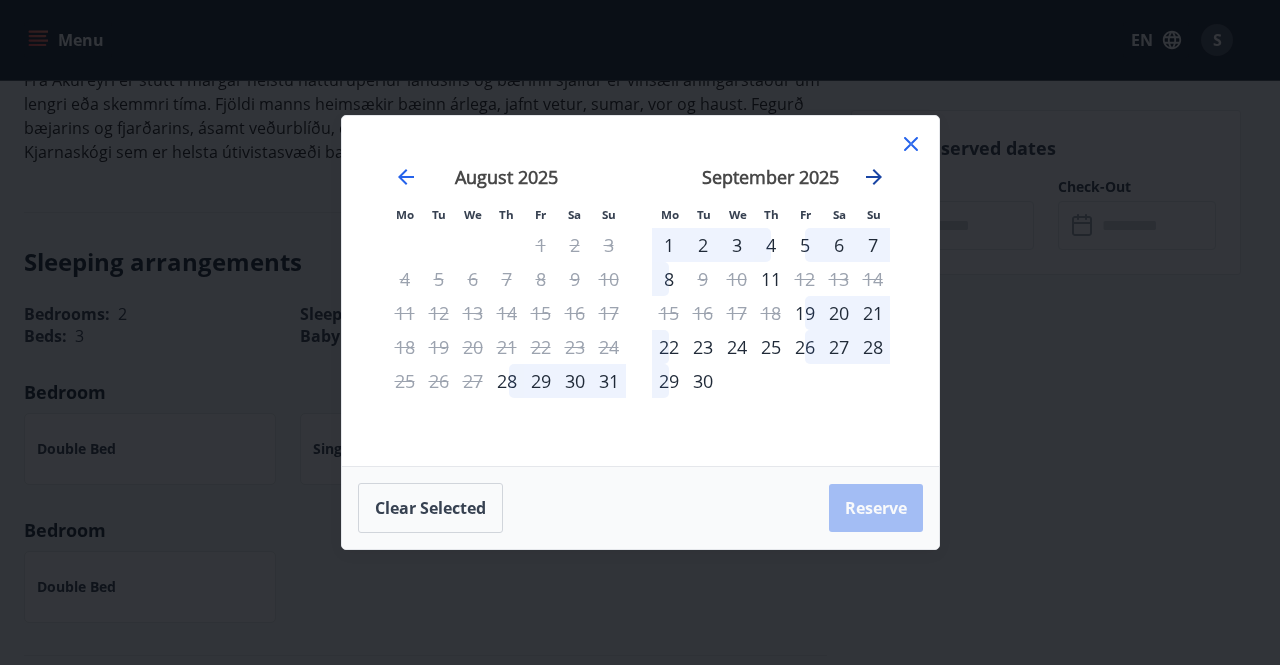 click 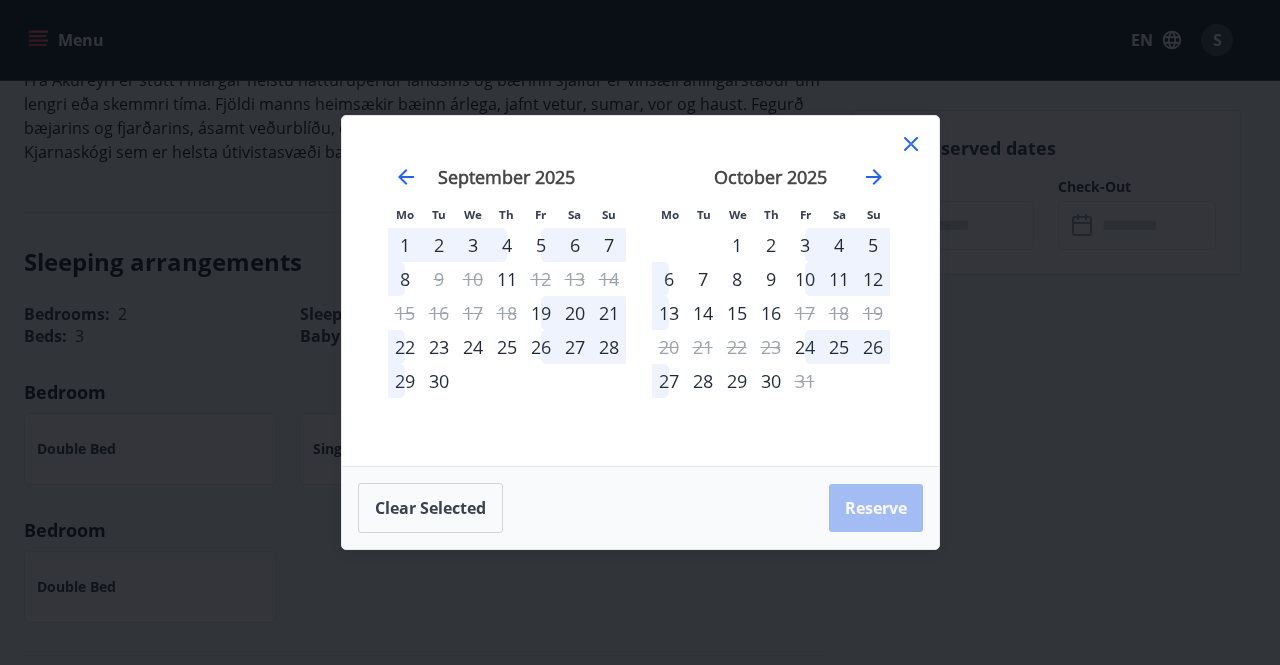 click on "10" at bounding box center [805, 279] 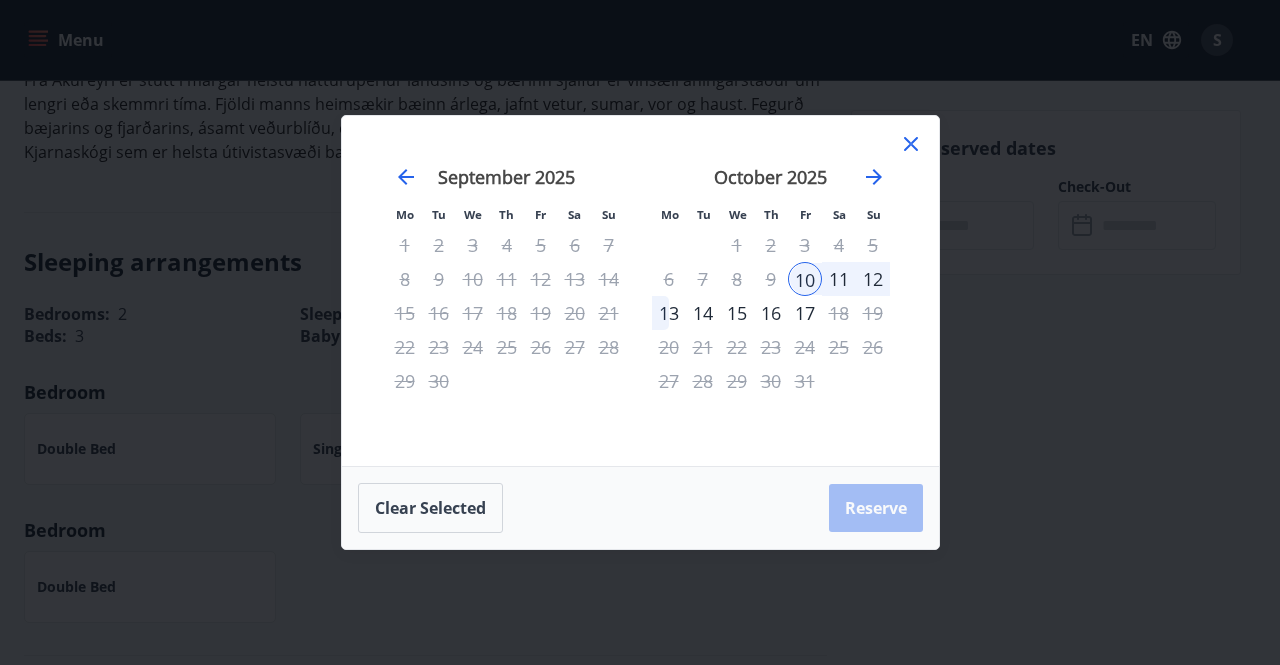 click on "13" at bounding box center (669, 313) 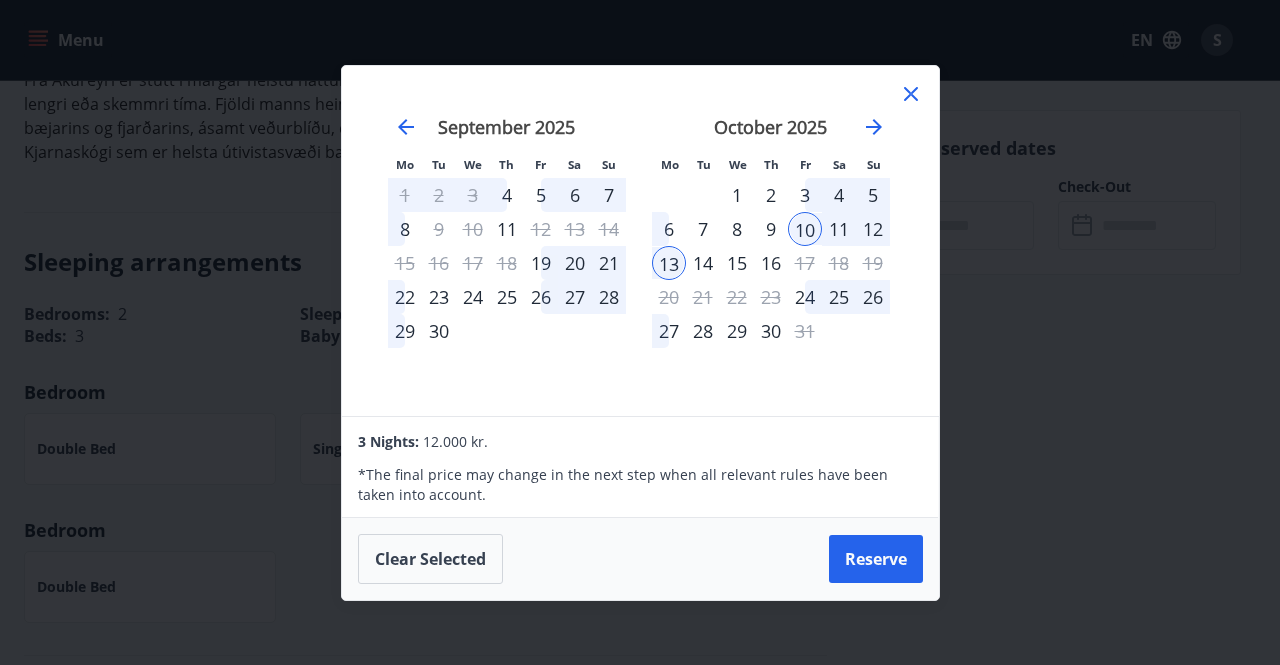 click 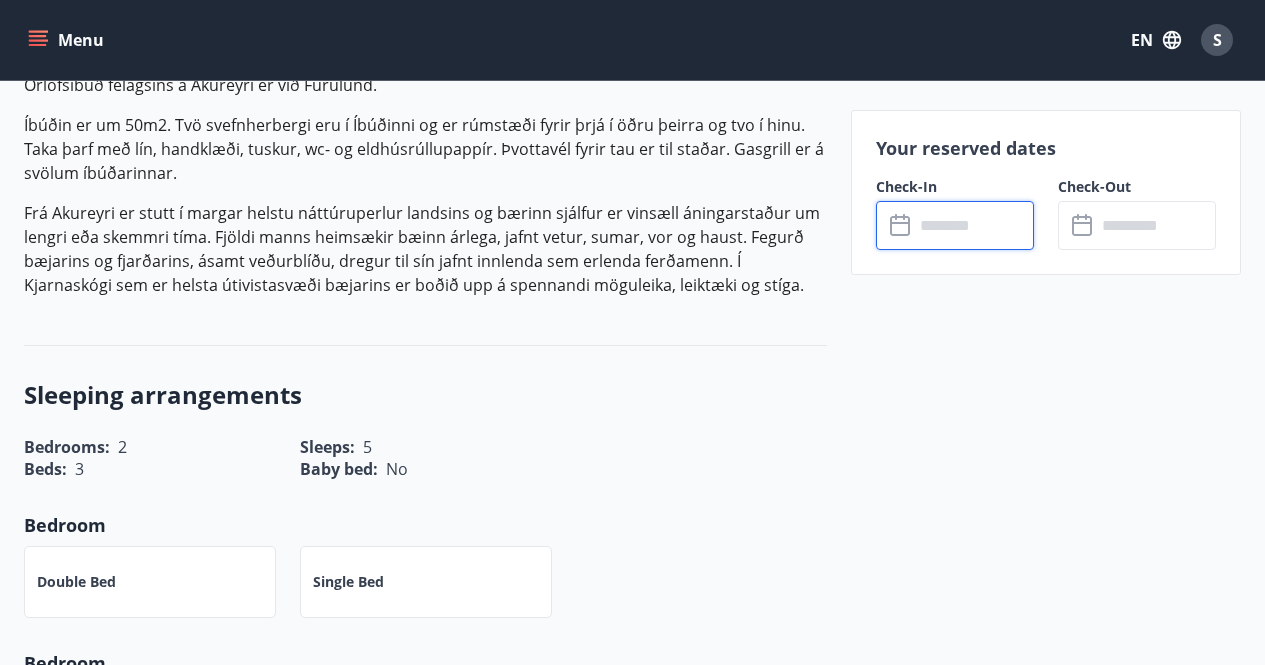 scroll, scrollTop: 900, scrollLeft: 0, axis: vertical 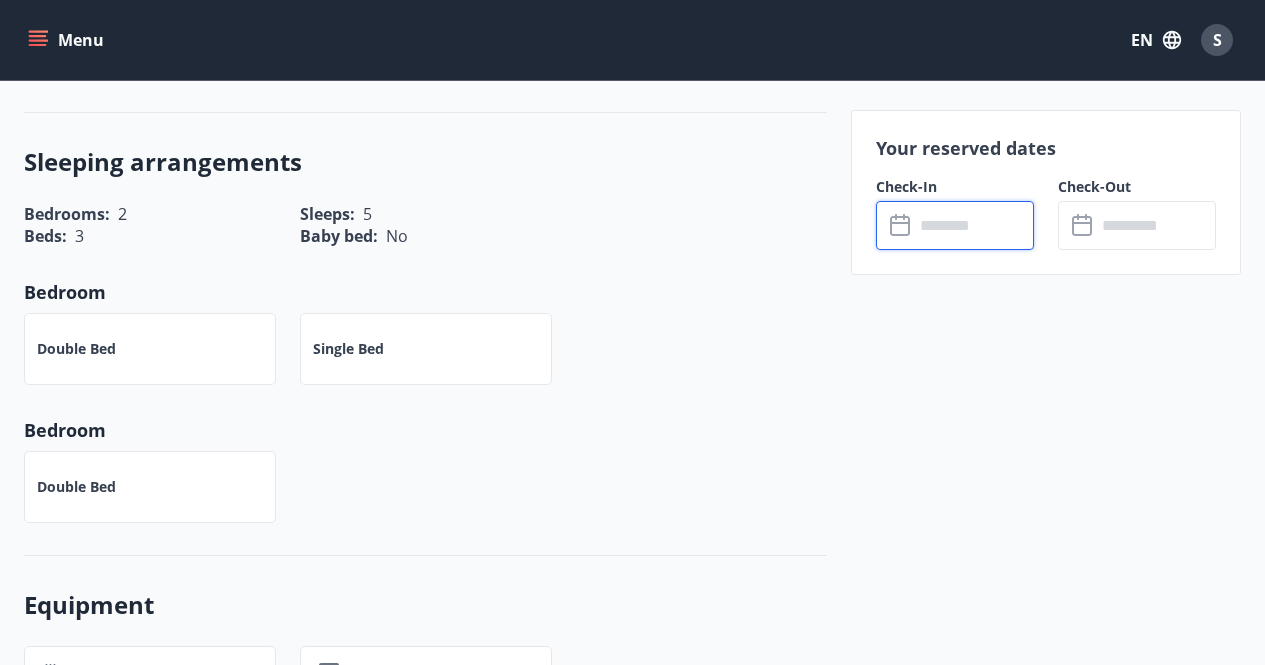 click on "Single Bed" at bounding box center [348, 349] 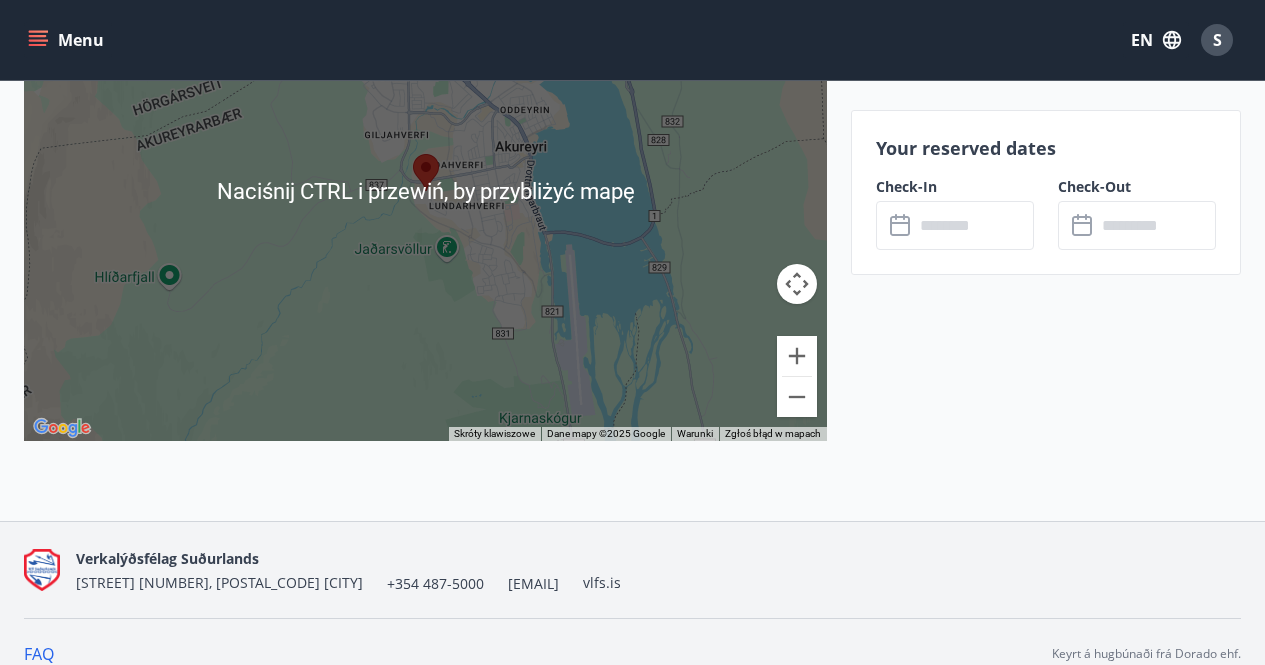 scroll, scrollTop: 2631, scrollLeft: 0, axis: vertical 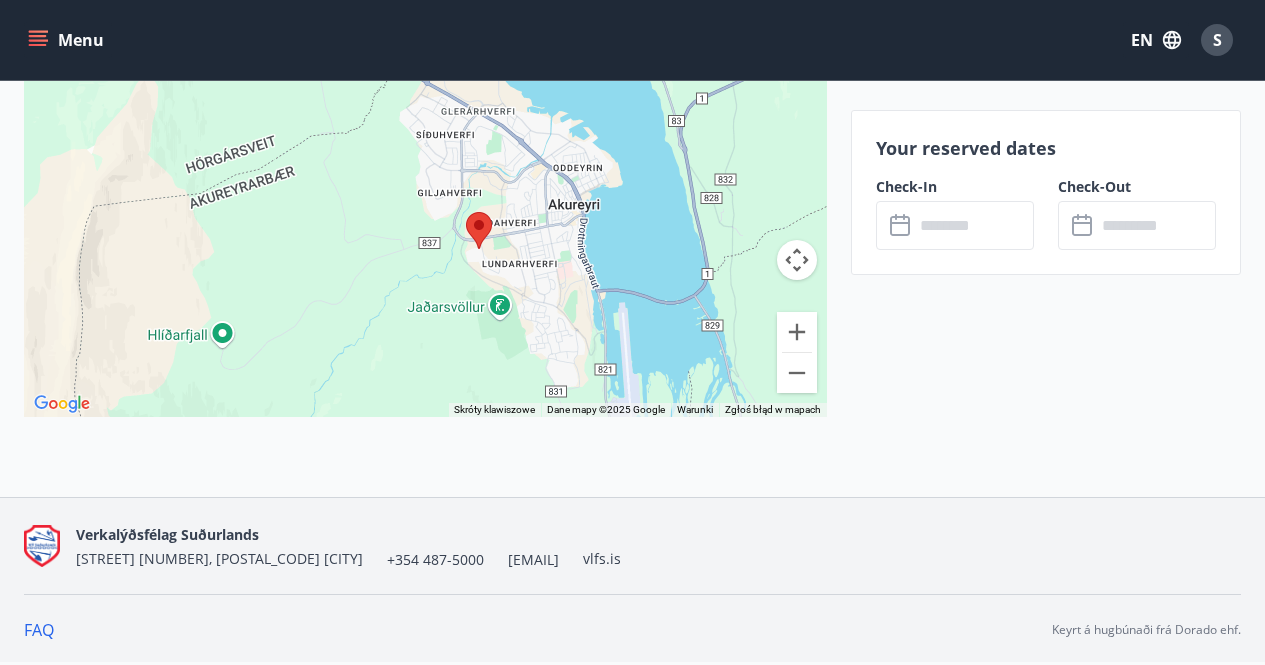 drag, startPoint x: 530, startPoint y: 208, endPoint x: 585, endPoint y: 298, distance: 105.47511 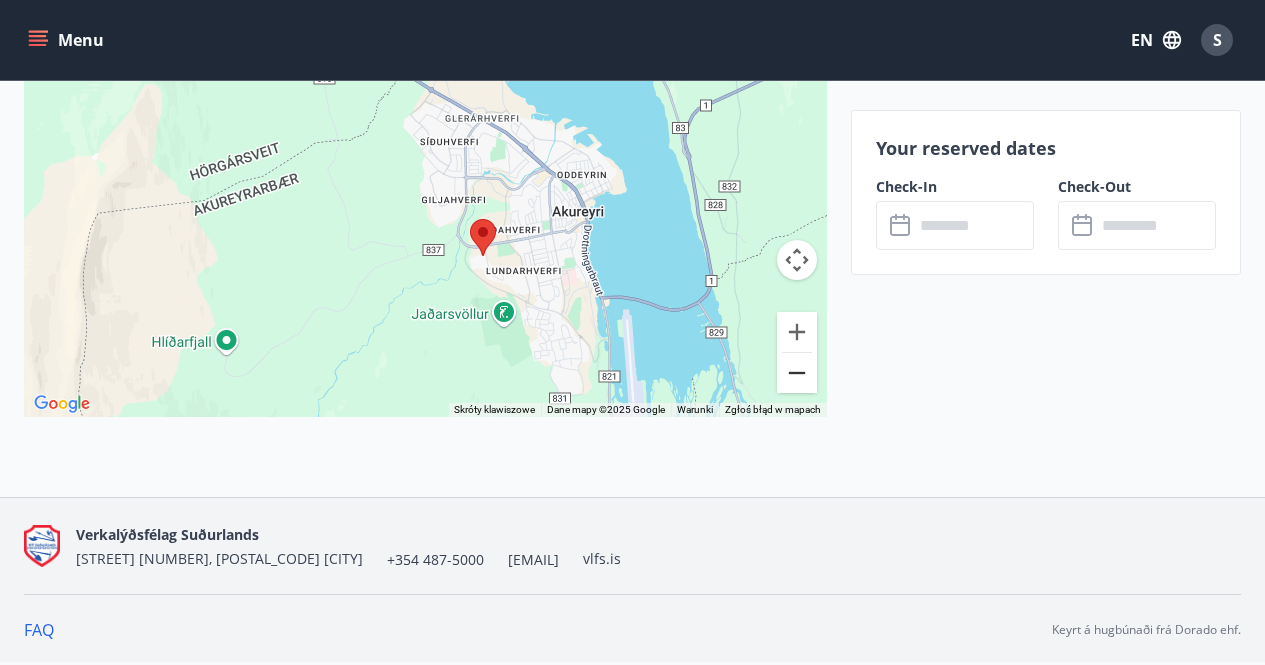click at bounding box center (797, 373) 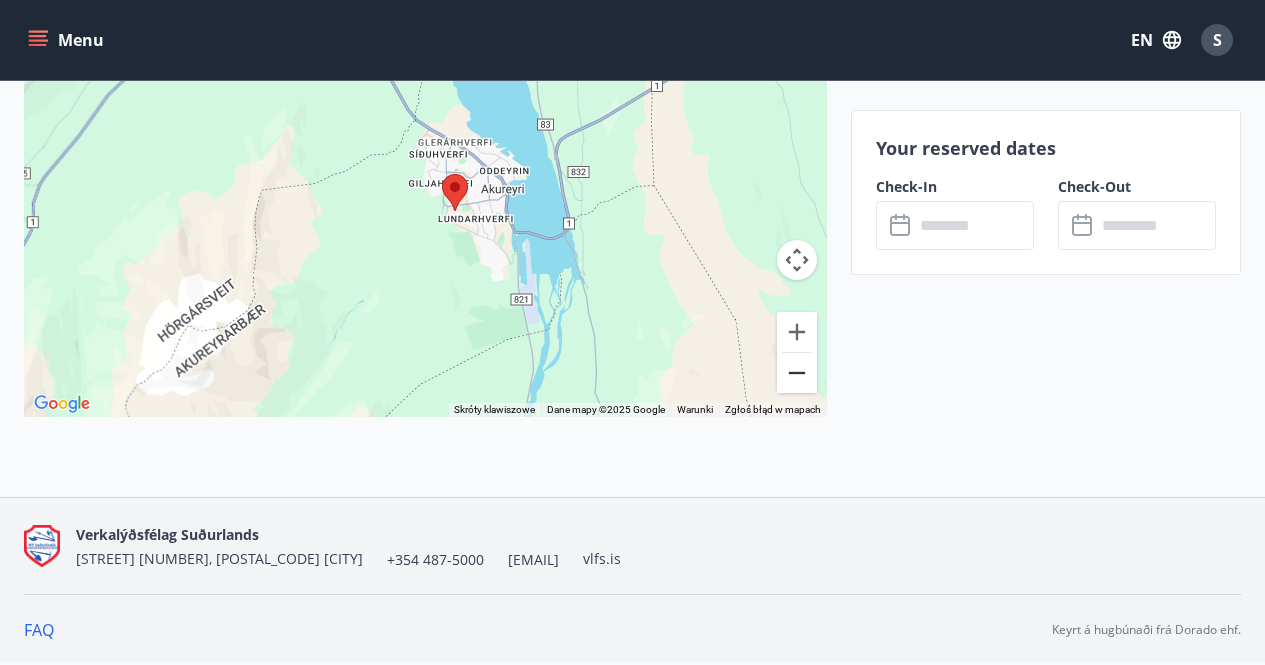 click at bounding box center (797, 373) 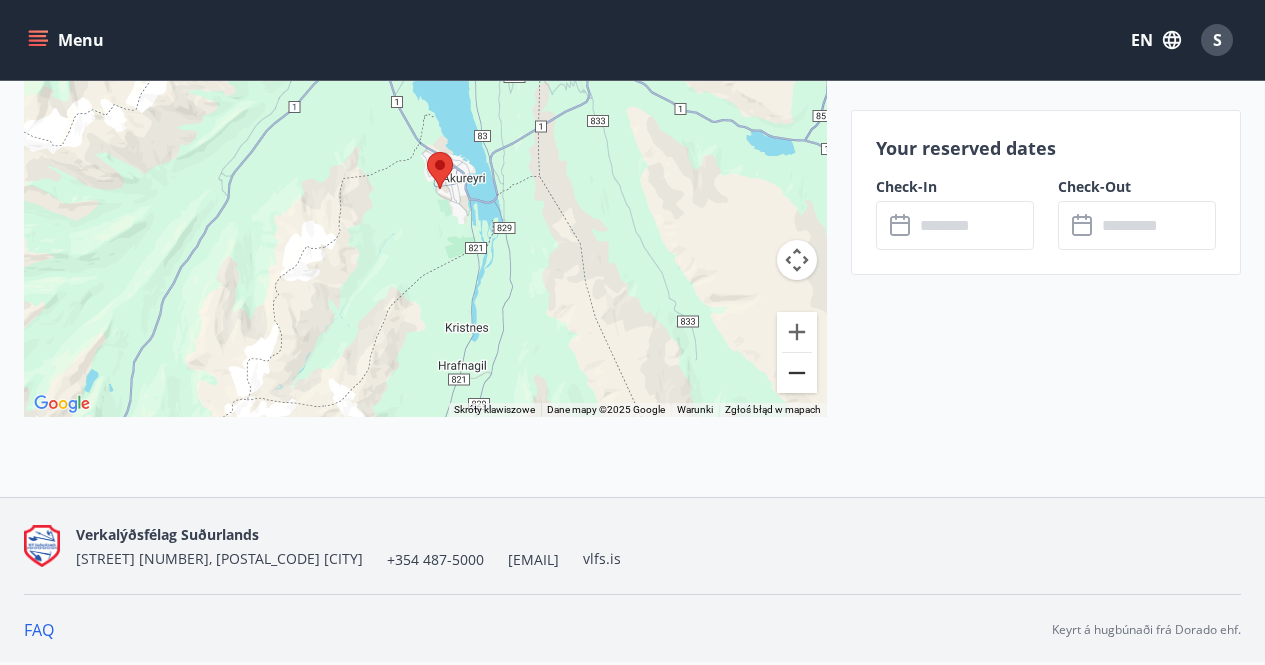 click at bounding box center (797, 373) 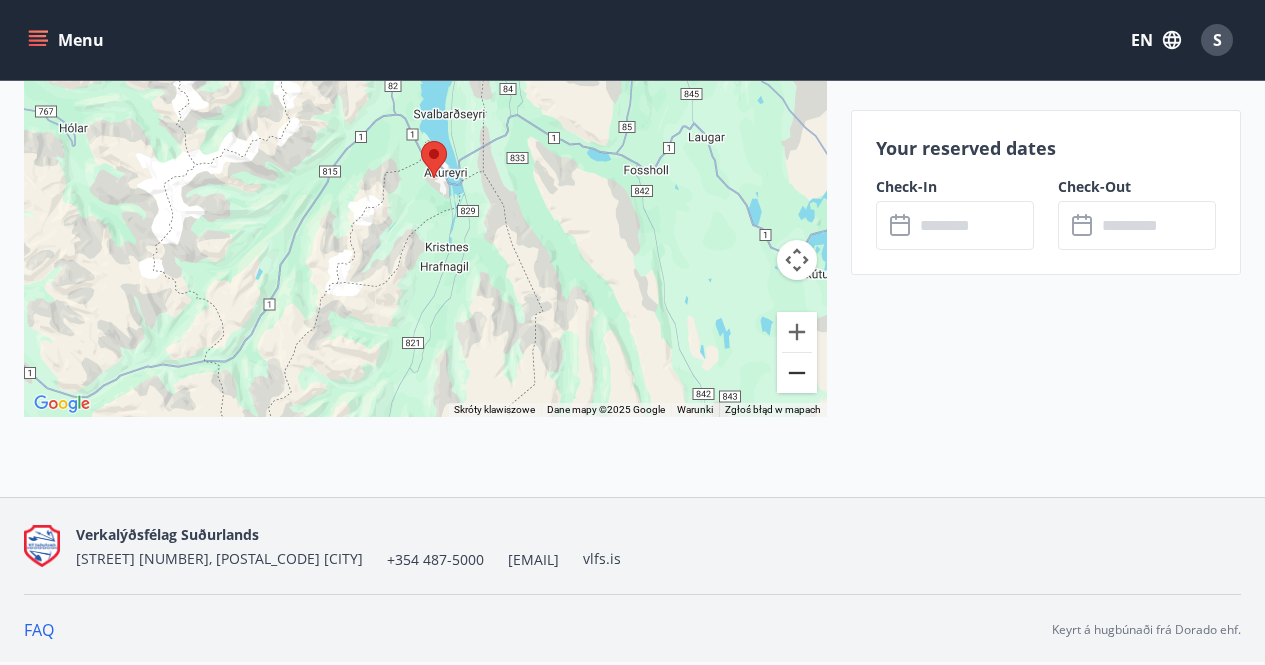 click at bounding box center (797, 373) 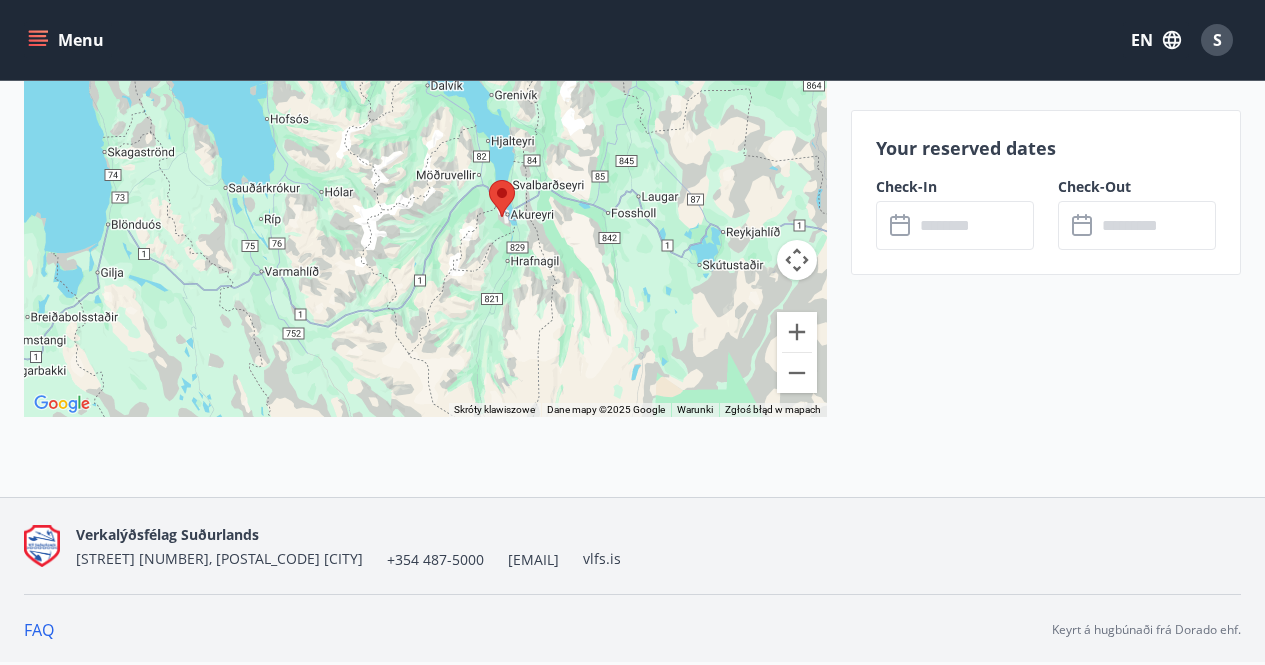 drag, startPoint x: 574, startPoint y: 260, endPoint x: 682, endPoint y: 309, distance: 118.595955 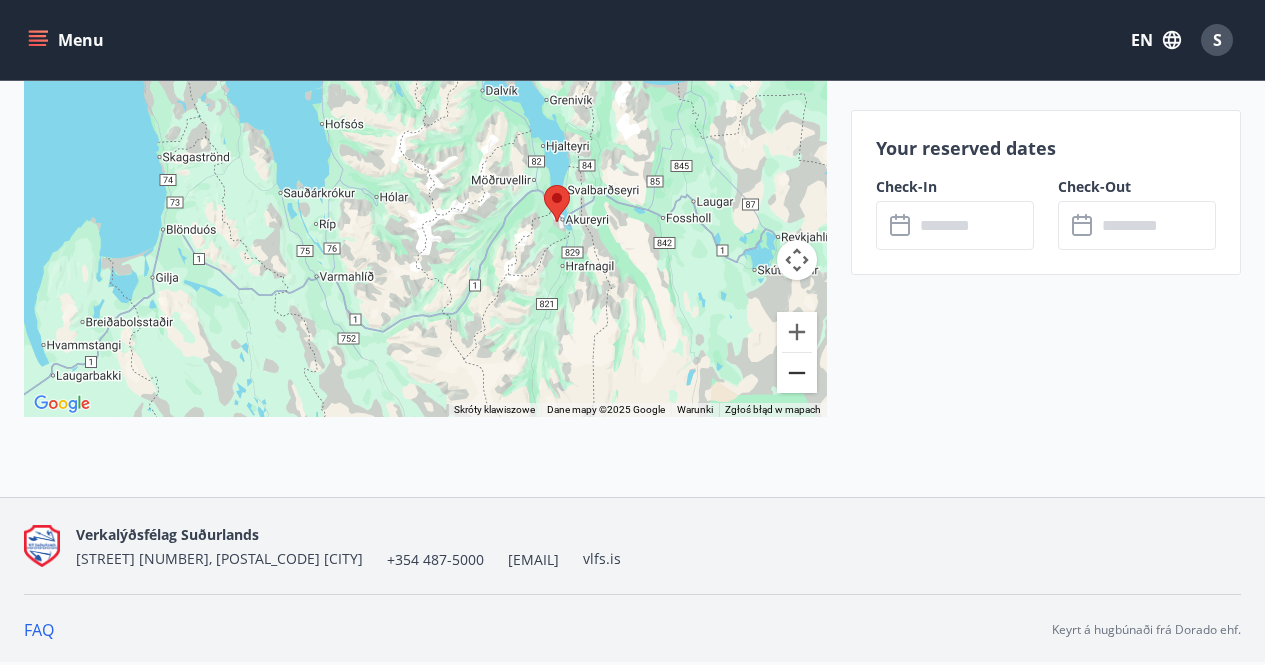 click at bounding box center (797, 373) 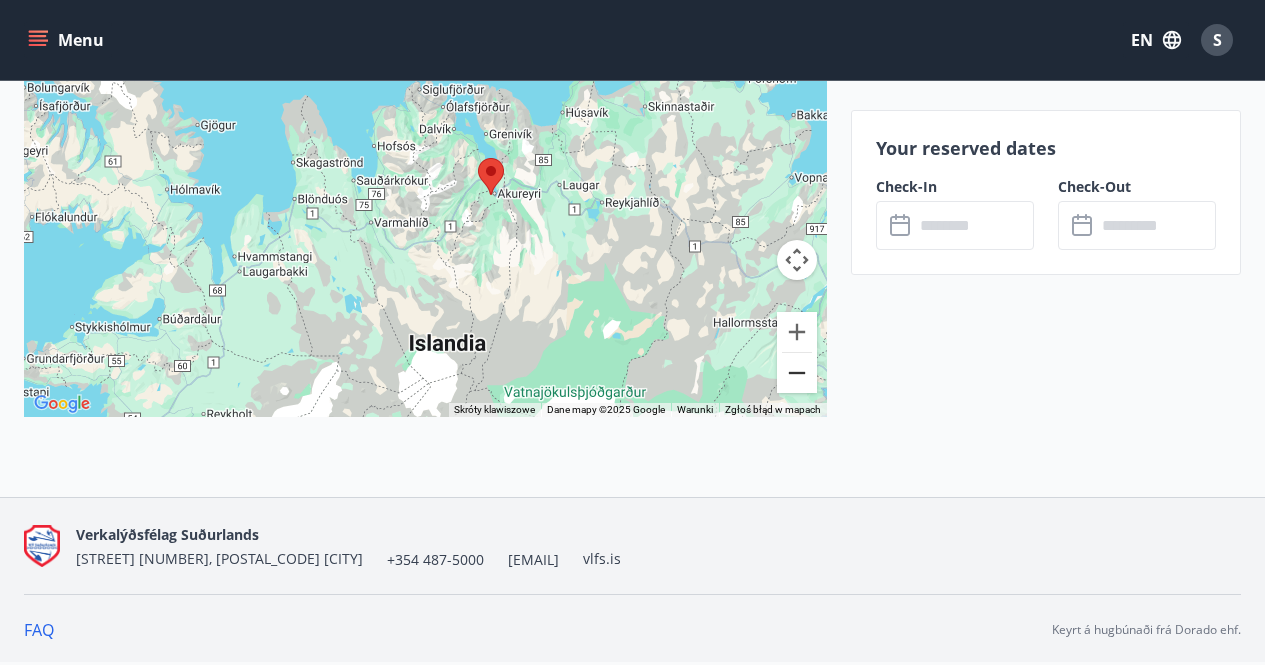 click at bounding box center [797, 373] 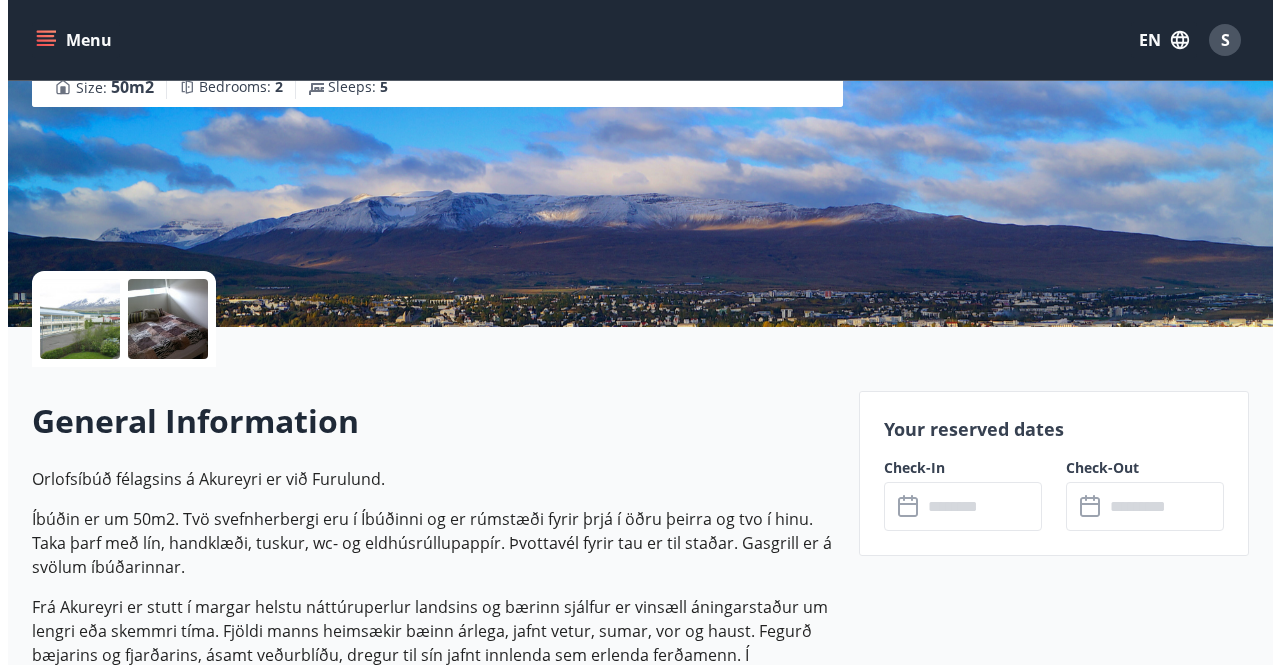 scroll, scrollTop: 131, scrollLeft: 0, axis: vertical 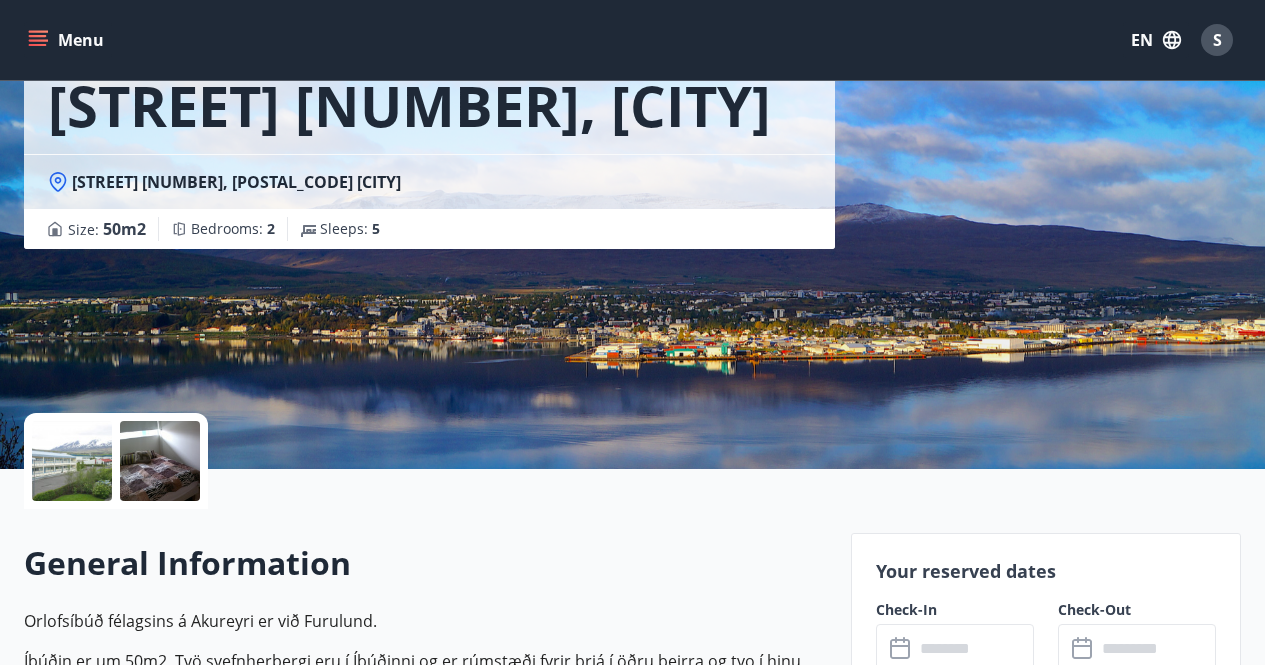 click at bounding box center [72, 461] 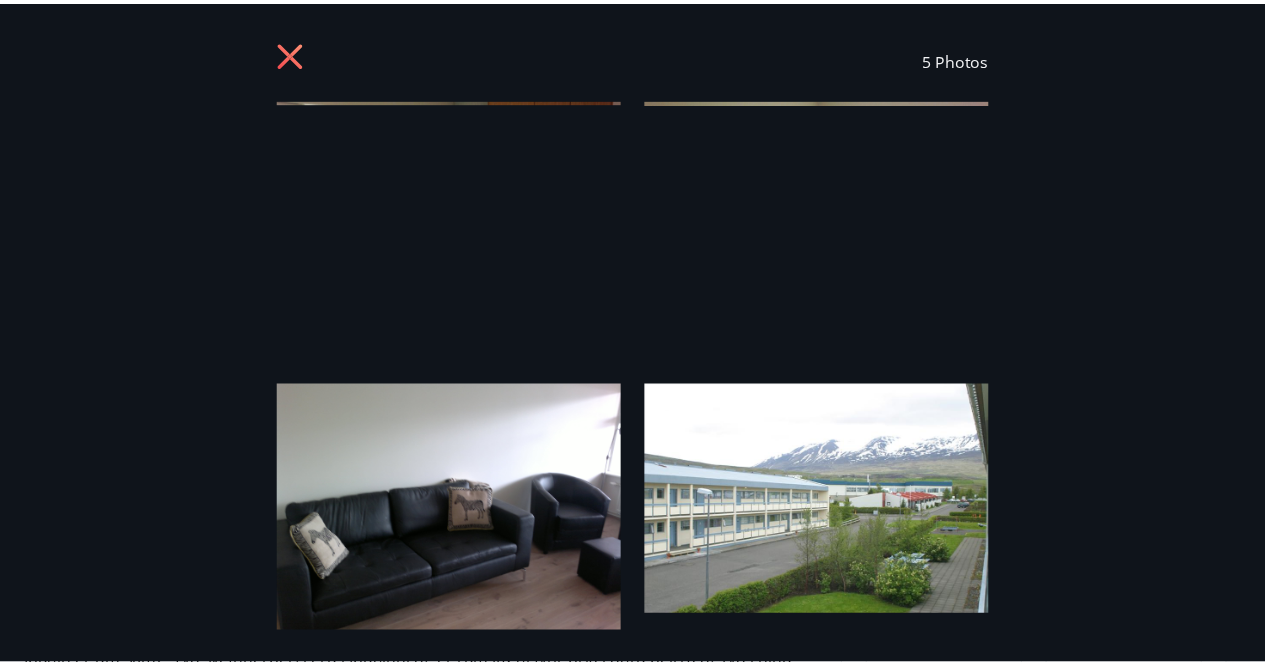 scroll, scrollTop: 0, scrollLeft: 0, axis: both 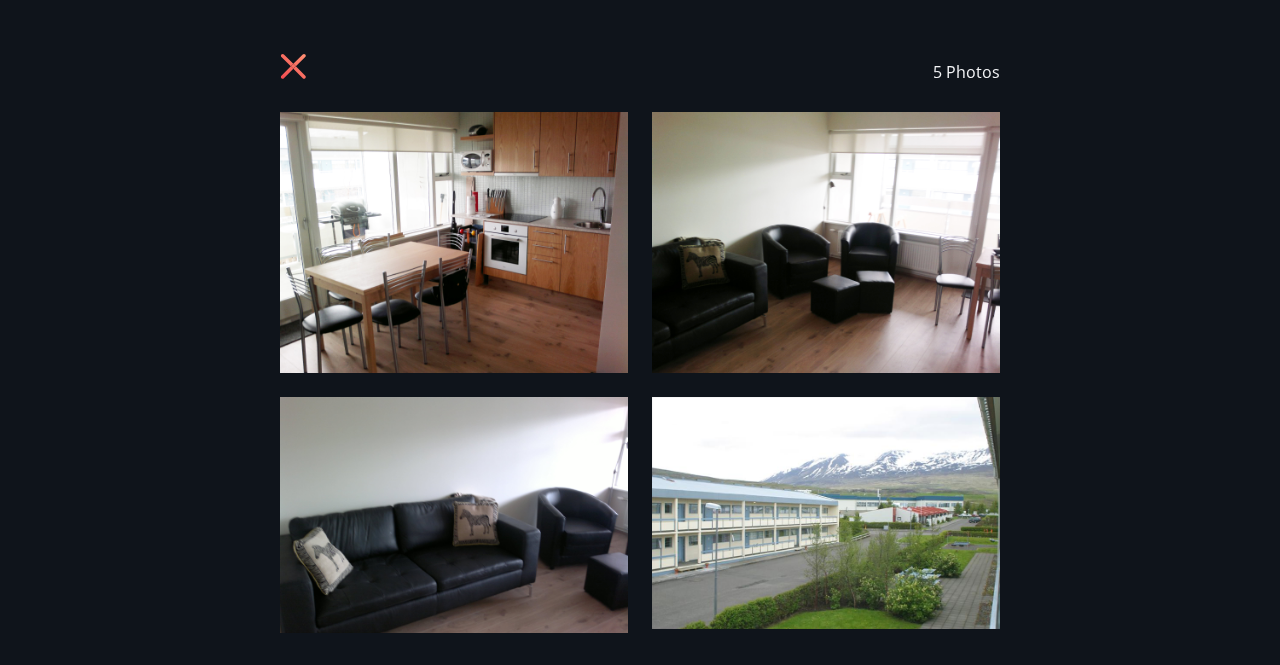 click 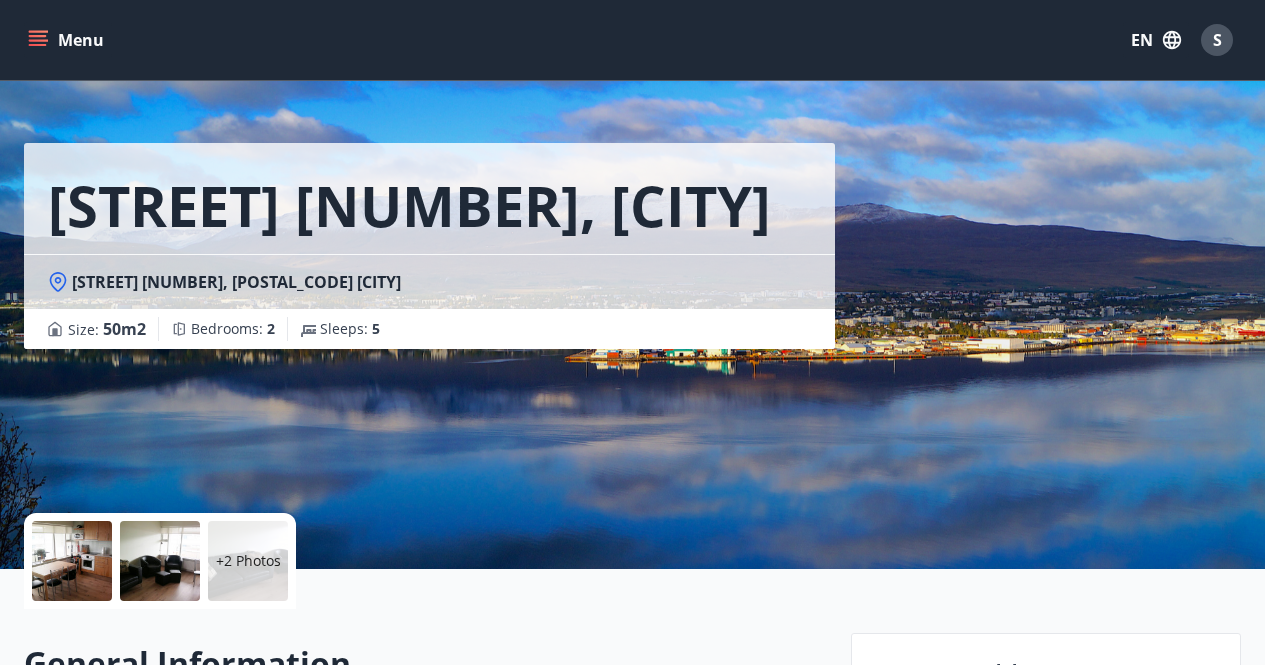 scroll, scrollTop: 0, scrollLeft: 0, axis: both 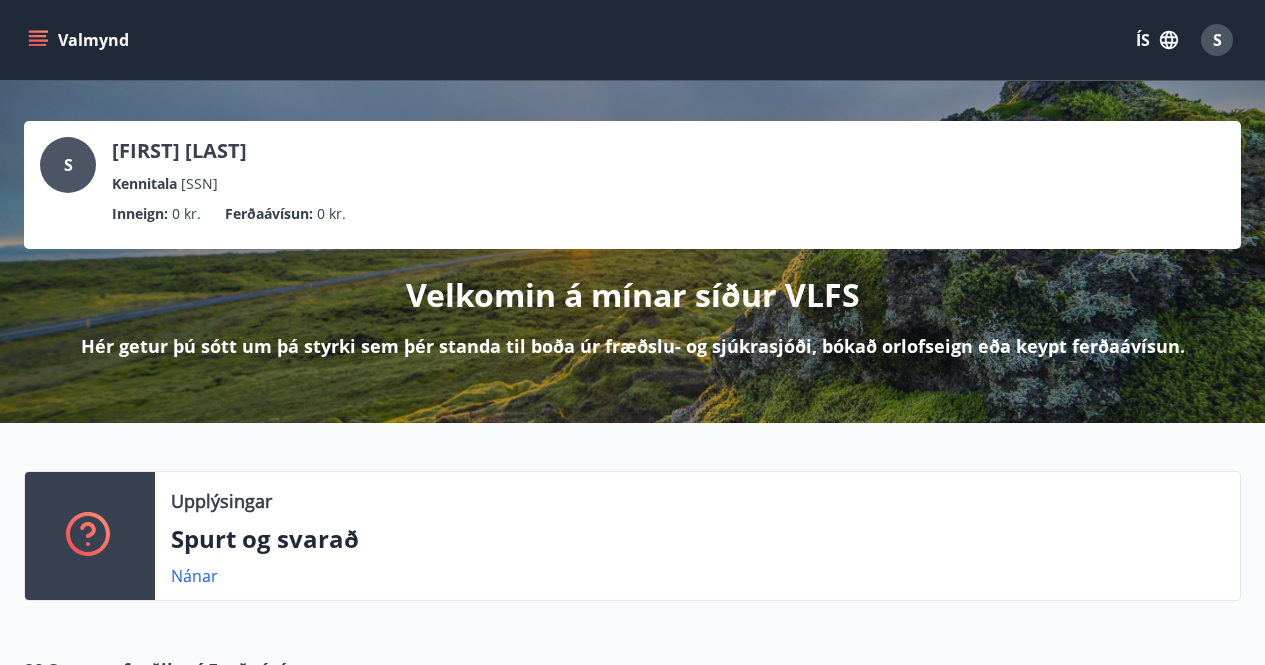 click 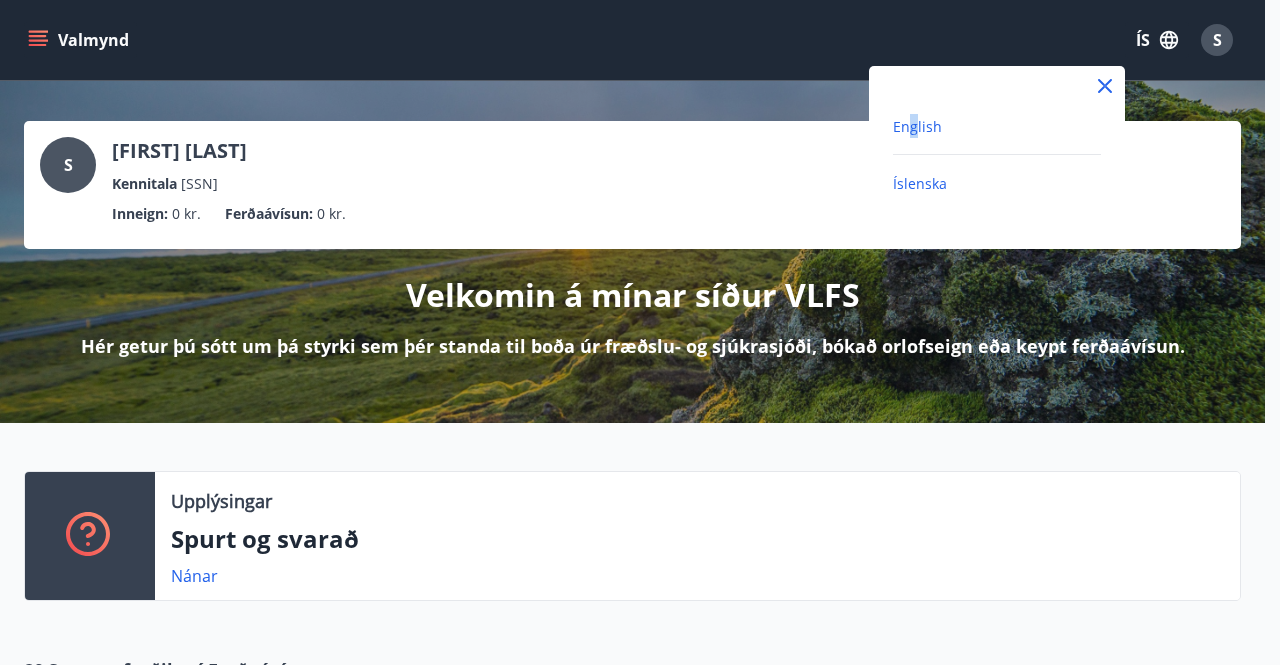 click on "English" at bounding box center (917, 126) 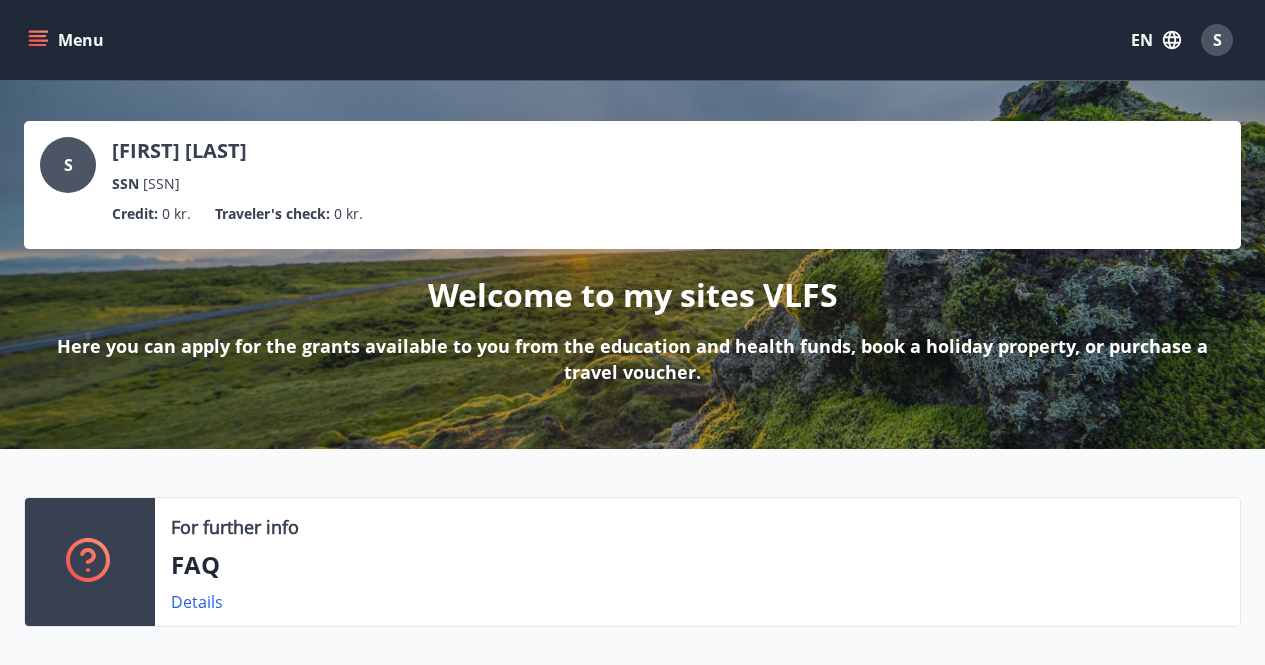 click on "[FIRST] [LAST] SSN [SSN] Credit : 0 kr. Traveler's check : 0 kr." at bounding box center [632, 185] 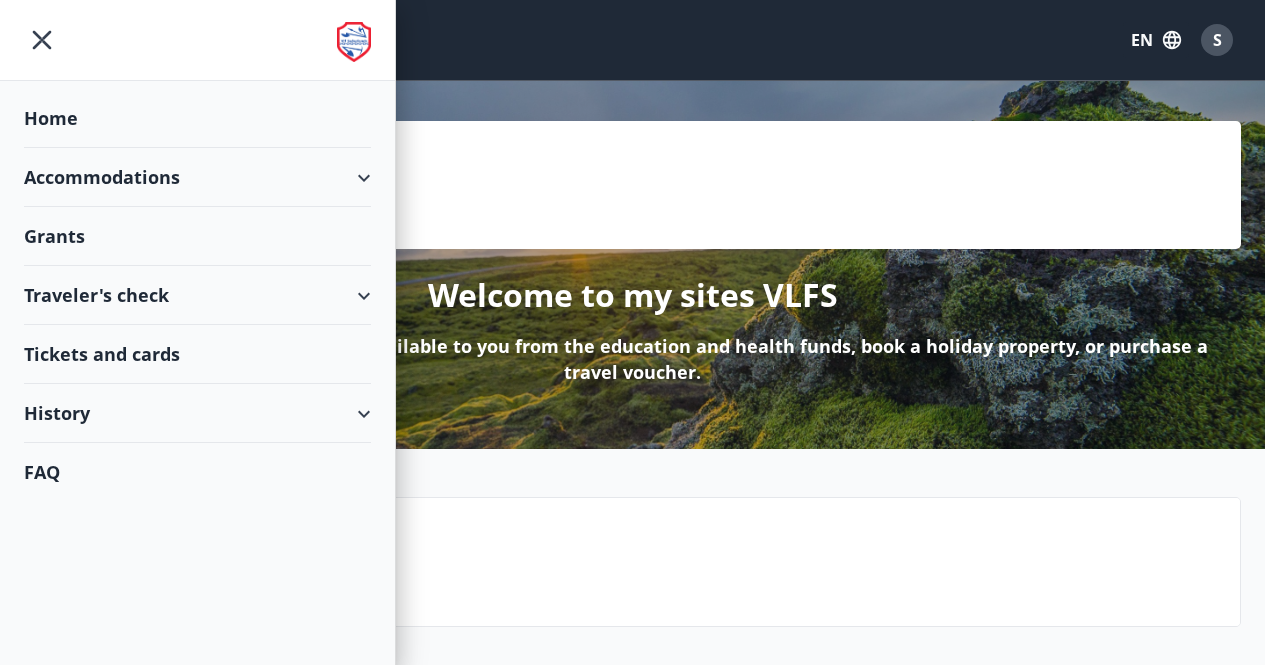 click on "Accommodations" at bounding box center [197, 177] 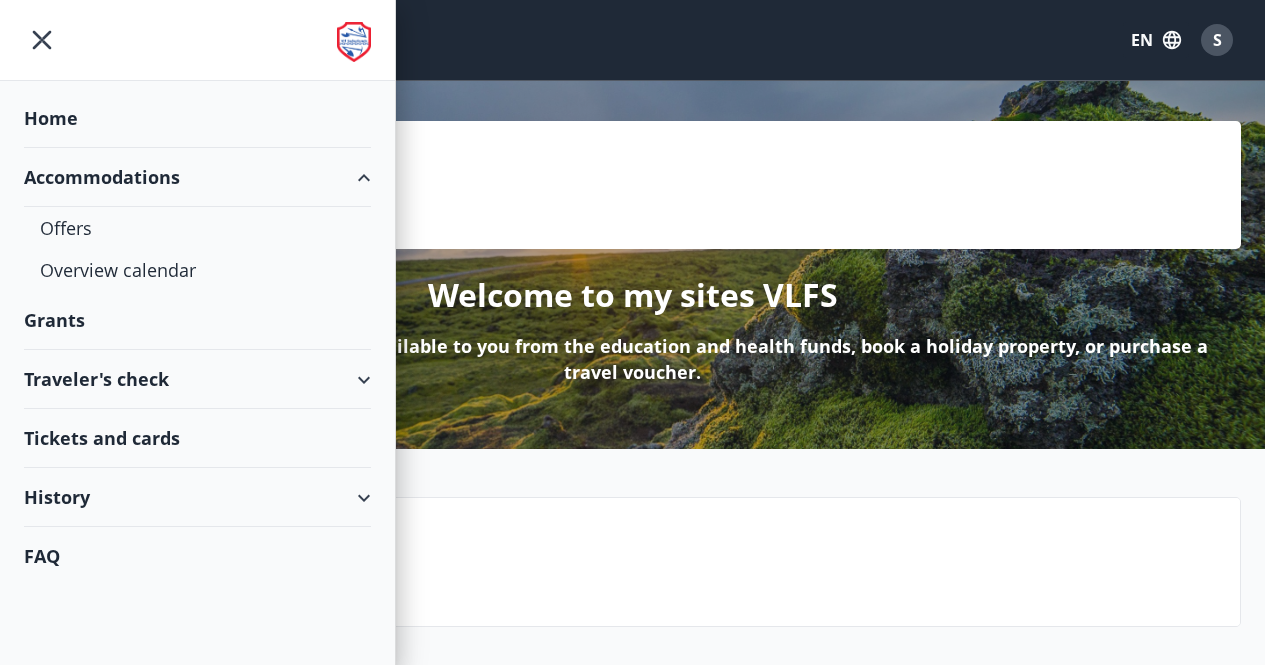 click on "Accommodations" at bounding box center (197, 177) 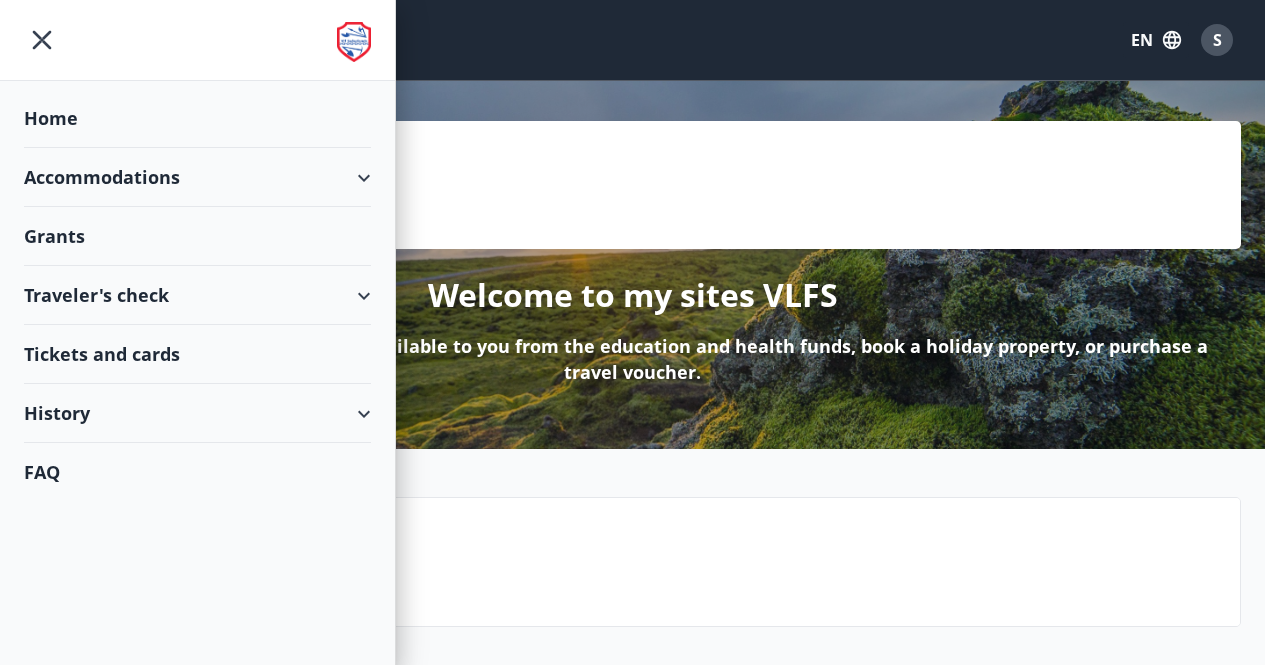 click on "Accommodations" at bounding box center (197, 177) 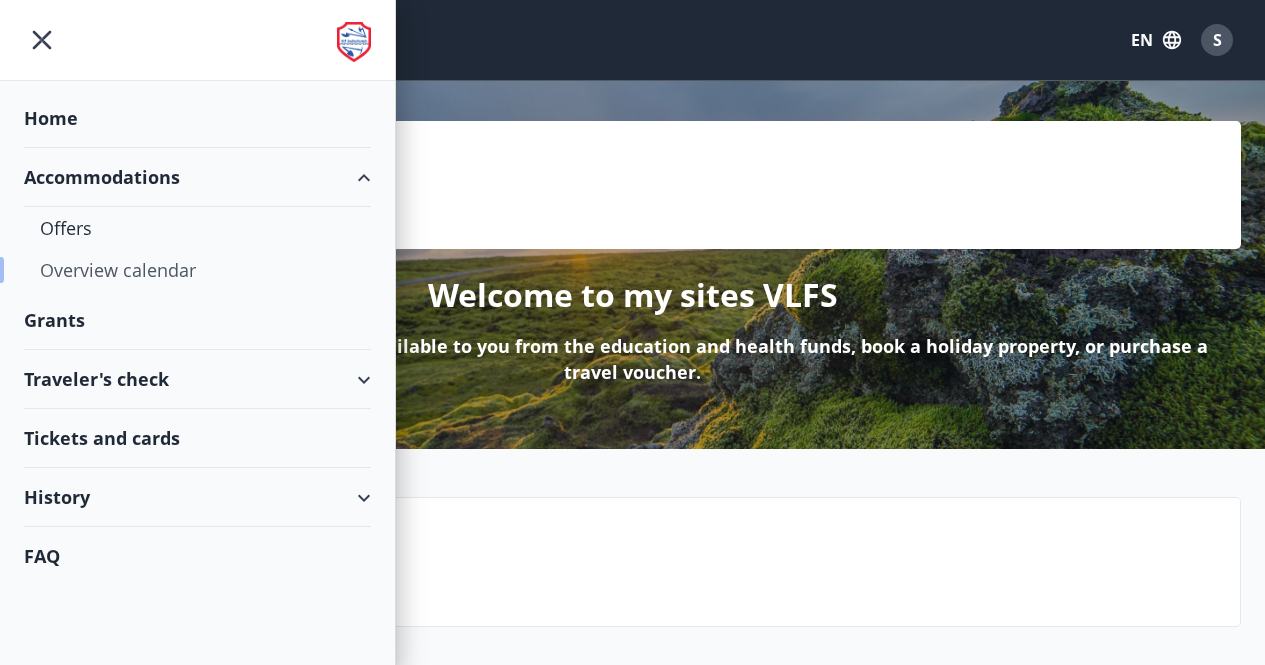 click on "Overview calendar" at bounding box center [197, 270] 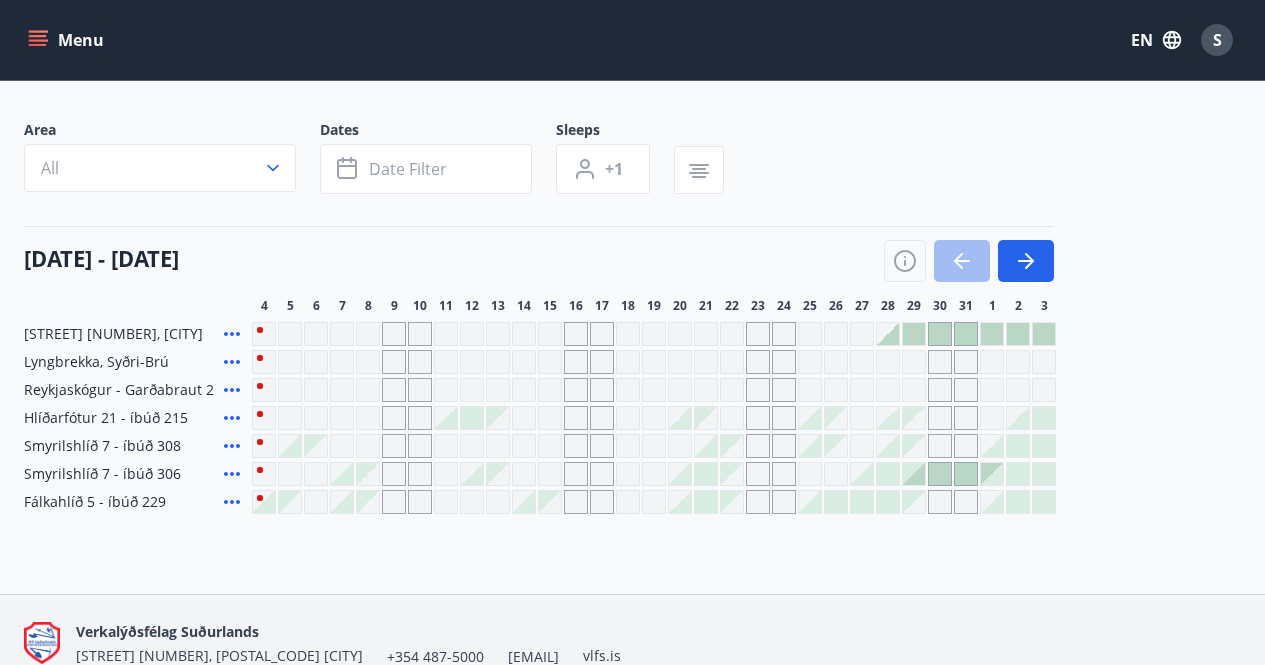 scroll, scrollTop: 194, scrollLeft: 0, axis: vertical 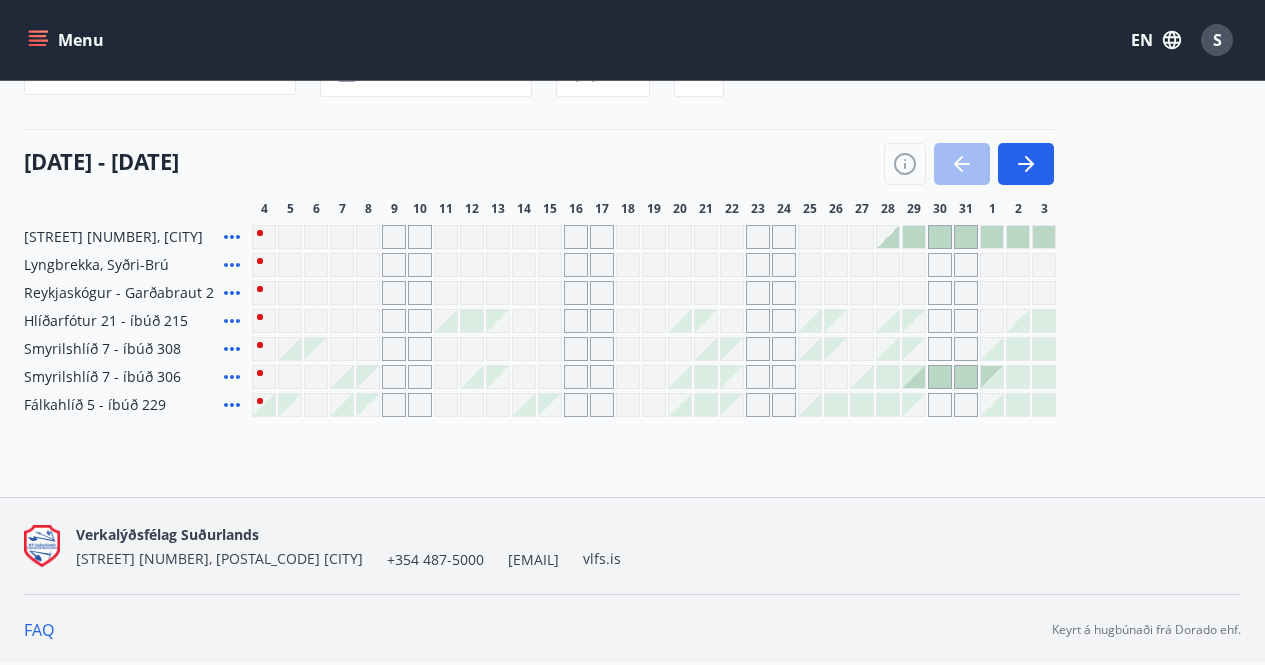 click at bounding box center [342, 237] 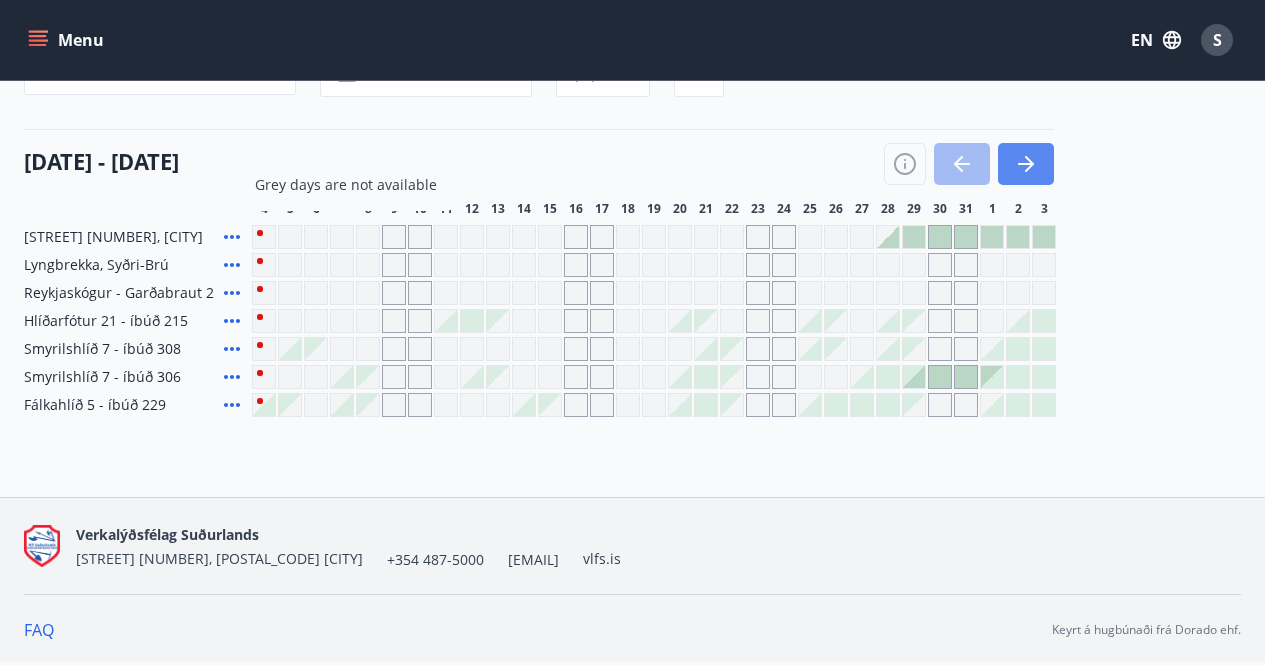 click 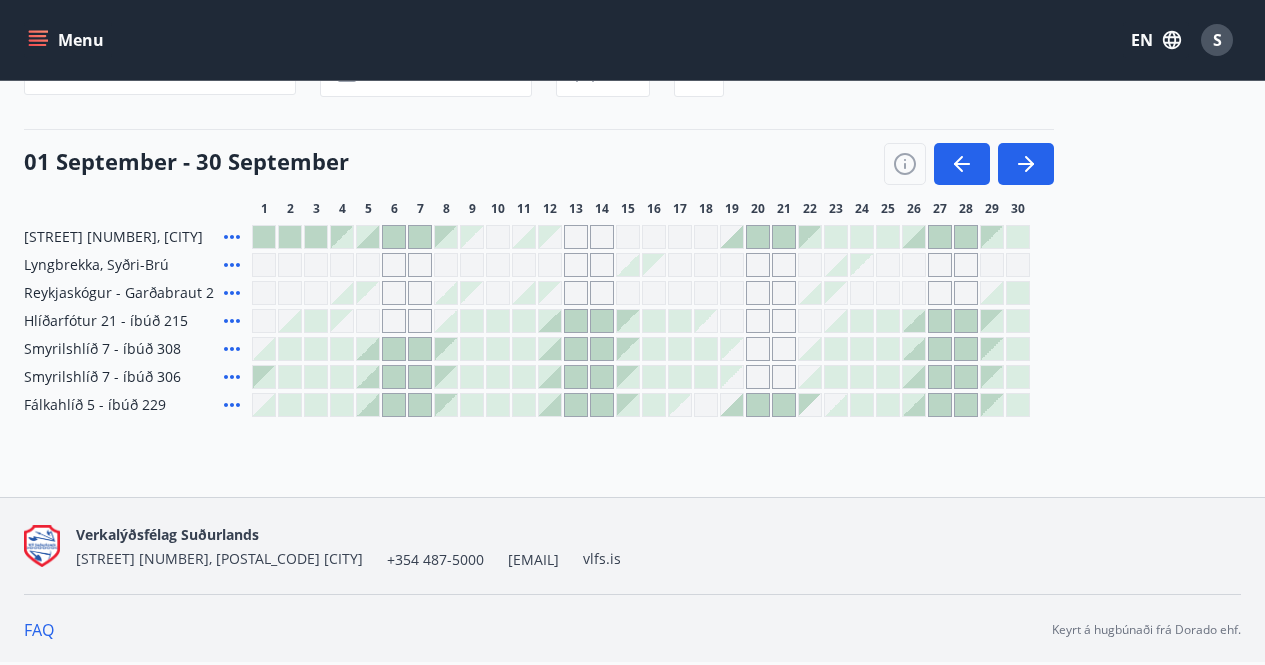 click at bounding box center (368, 237) 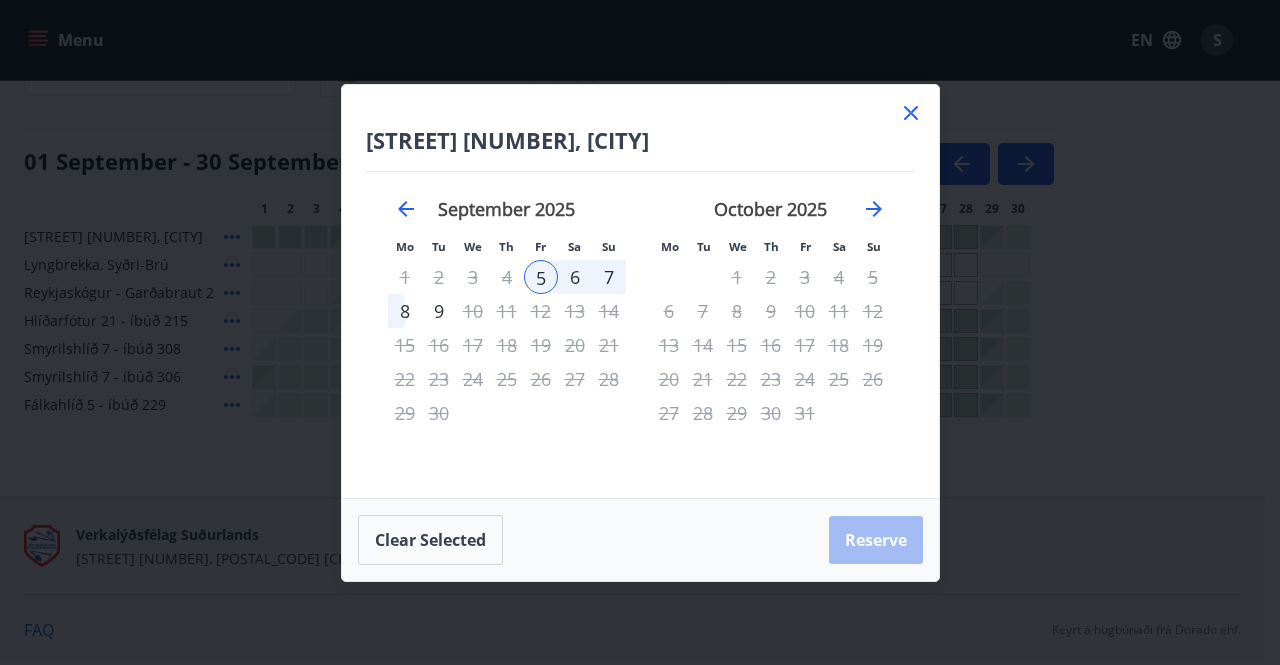 click 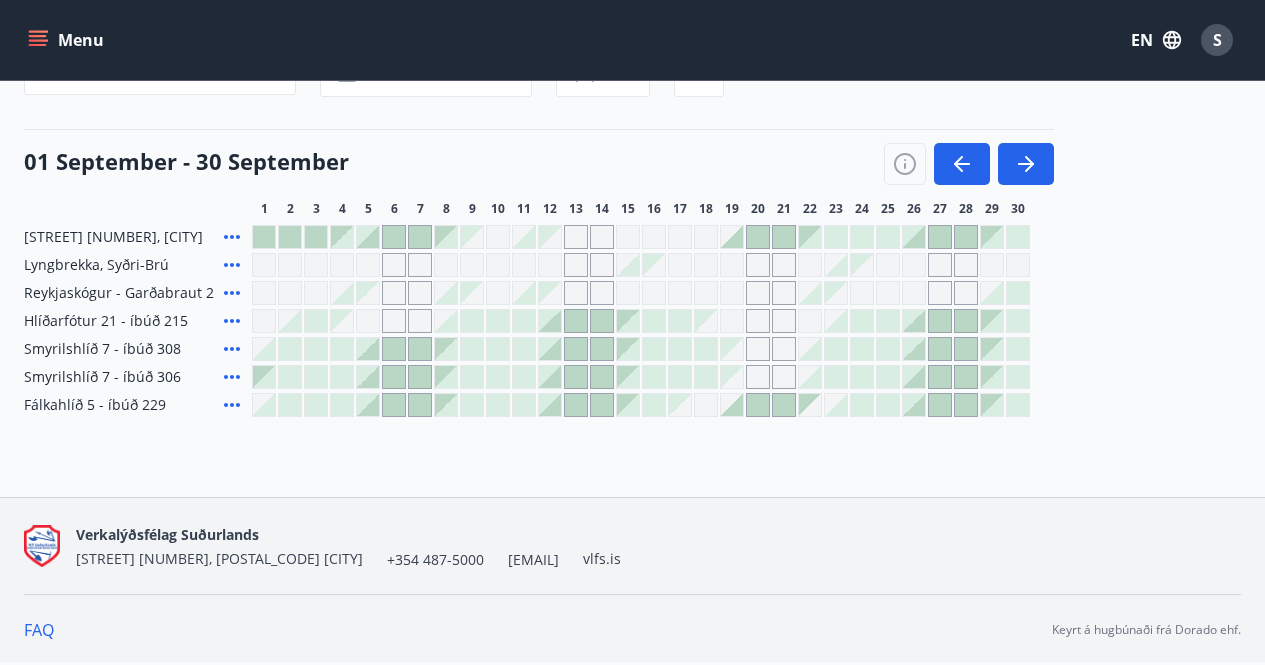 click at bounding box center (394, 237) 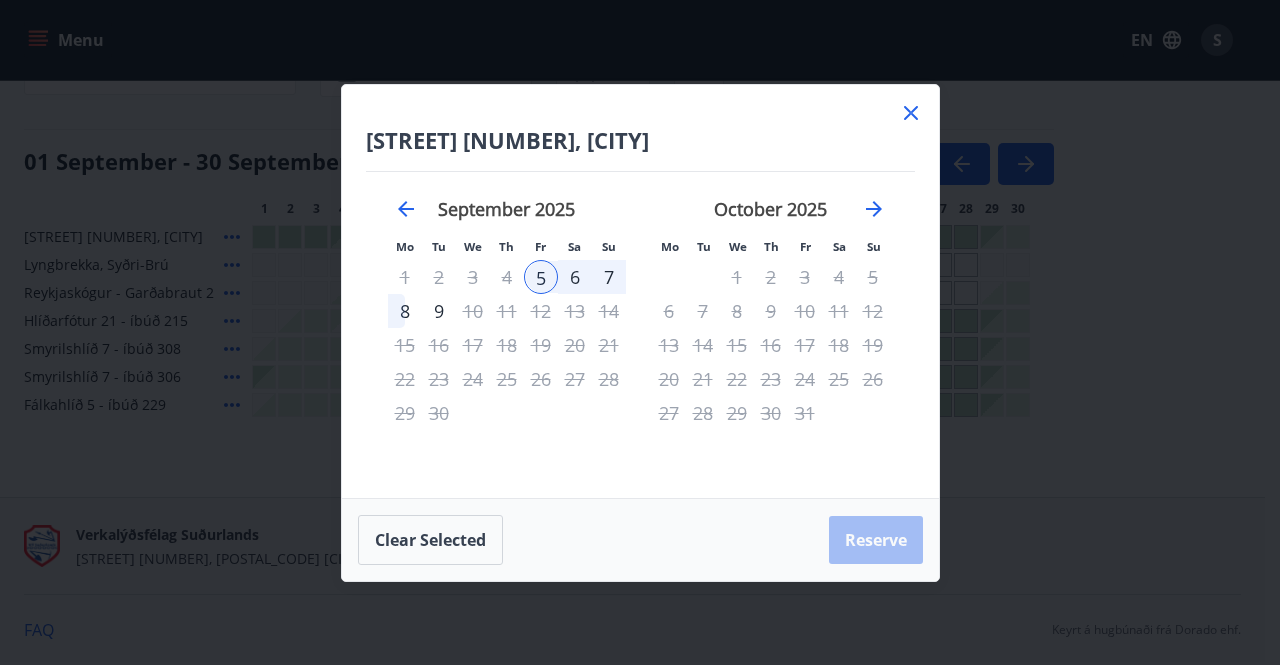 click on "10" at bounding box center [805, 311] 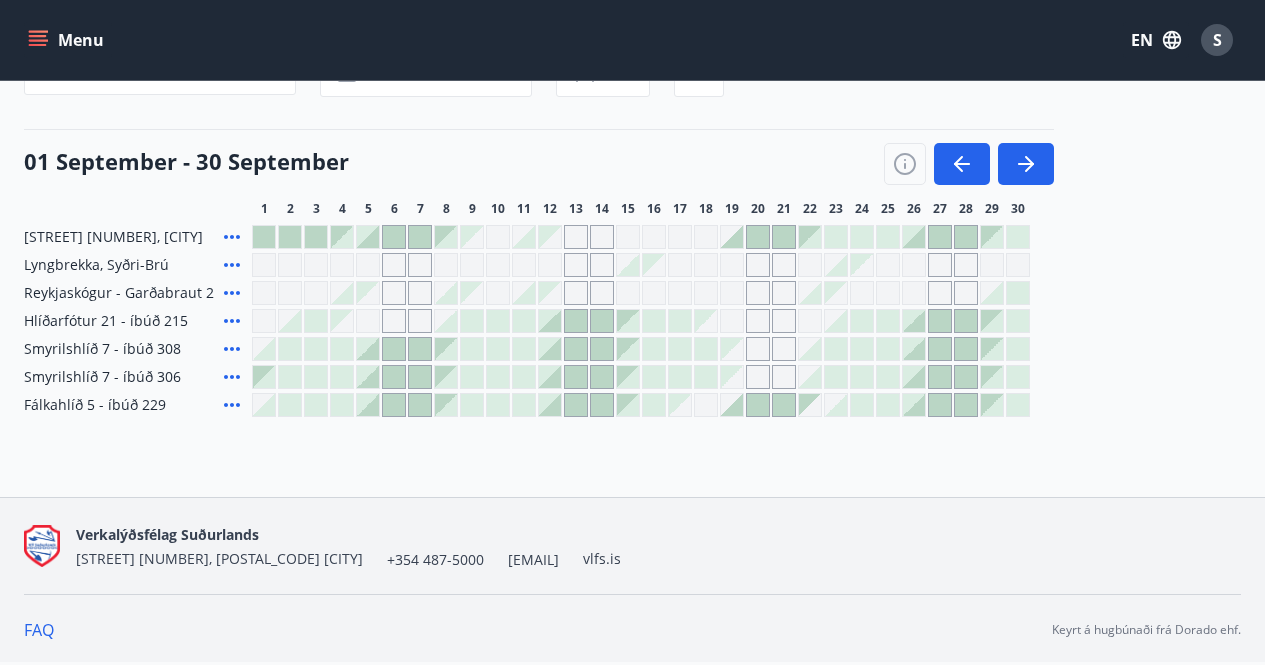 click at bounding box center (758, 237) 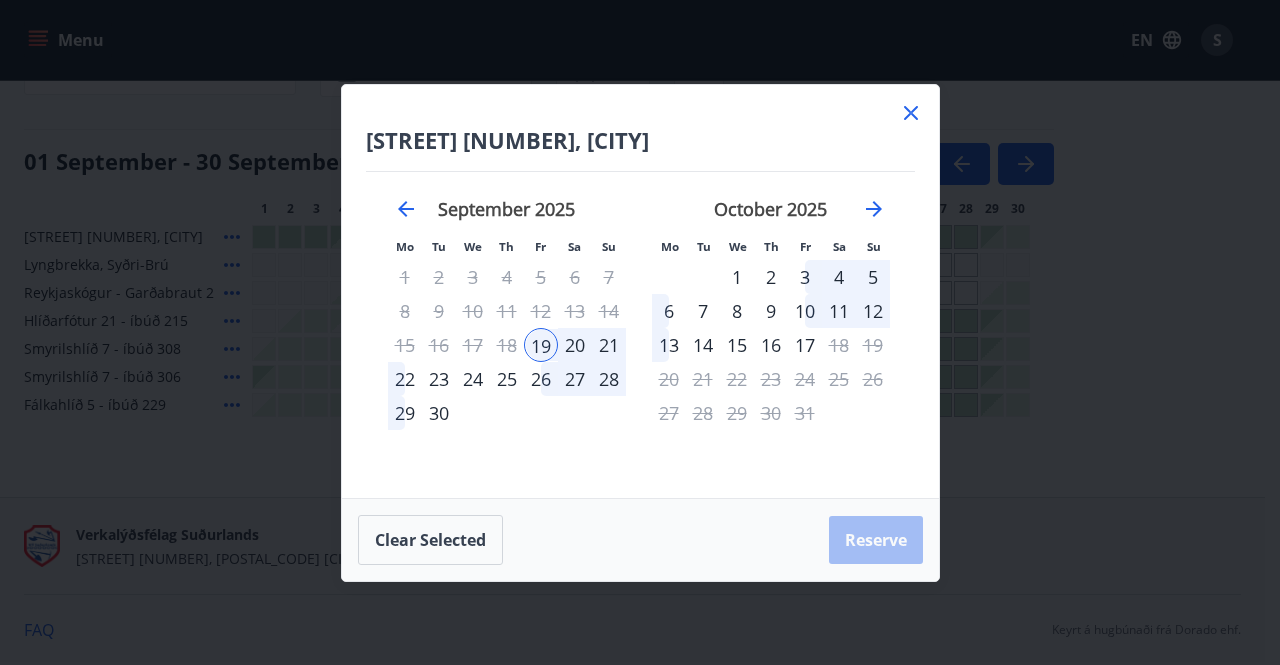 click 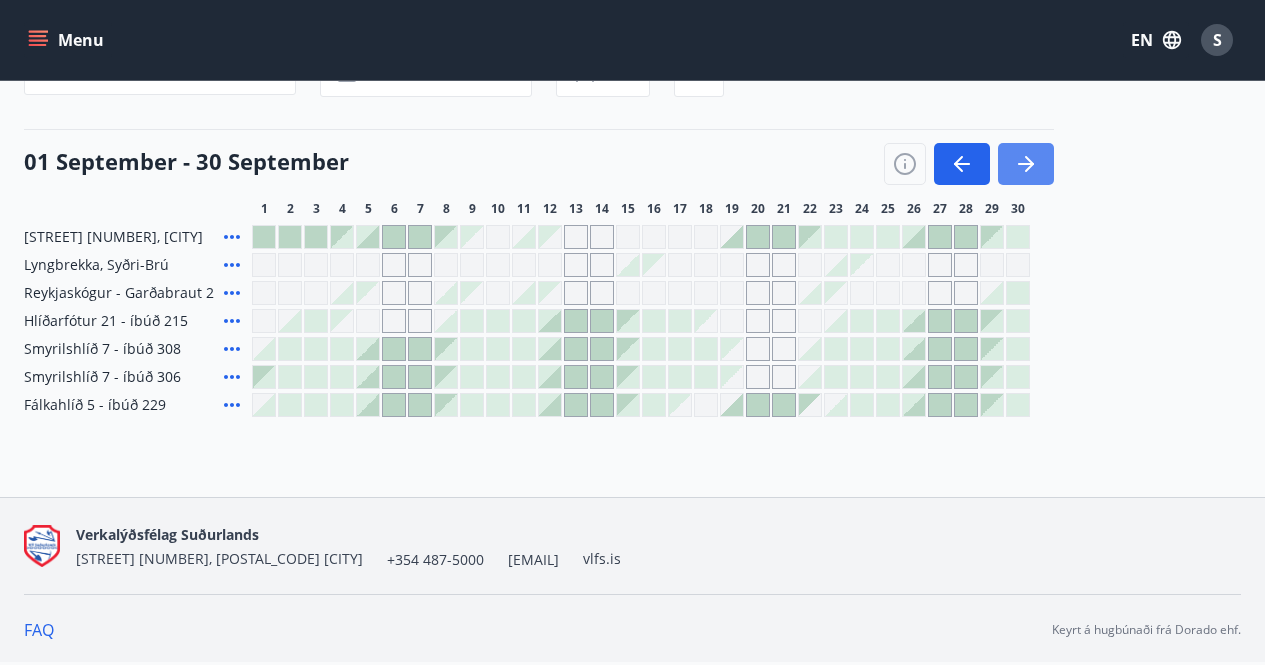 click 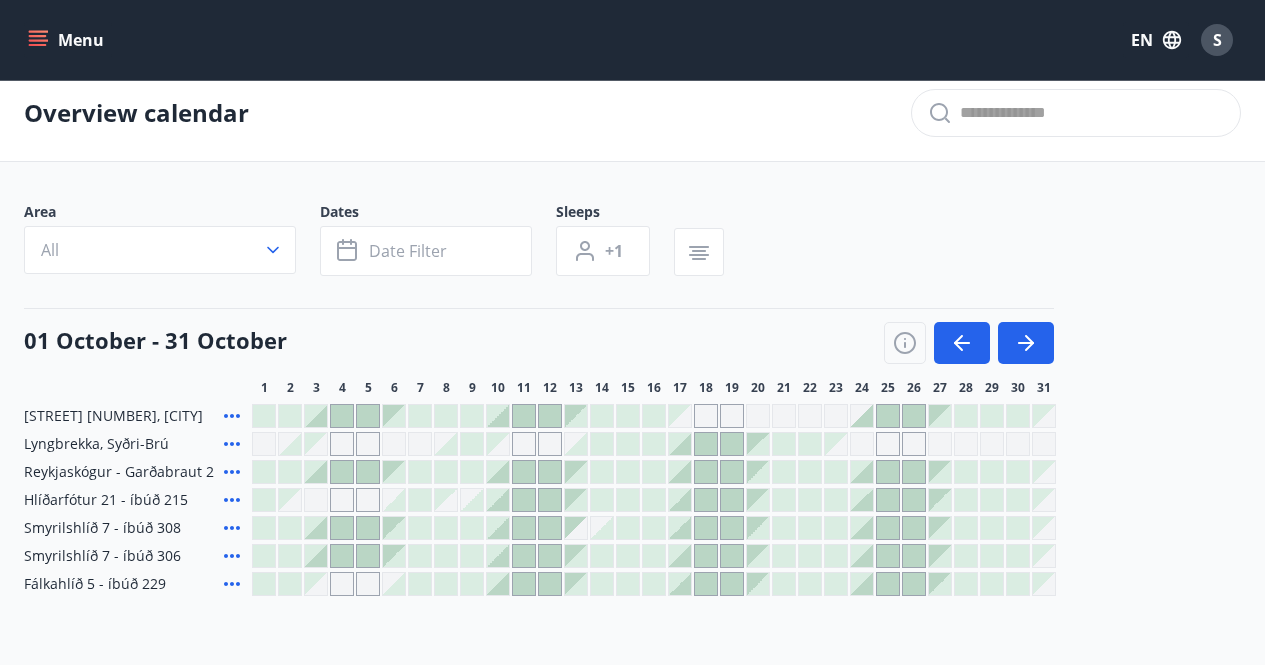 scroll, scrollTop: 0, scrollLeft: 0, axis: both 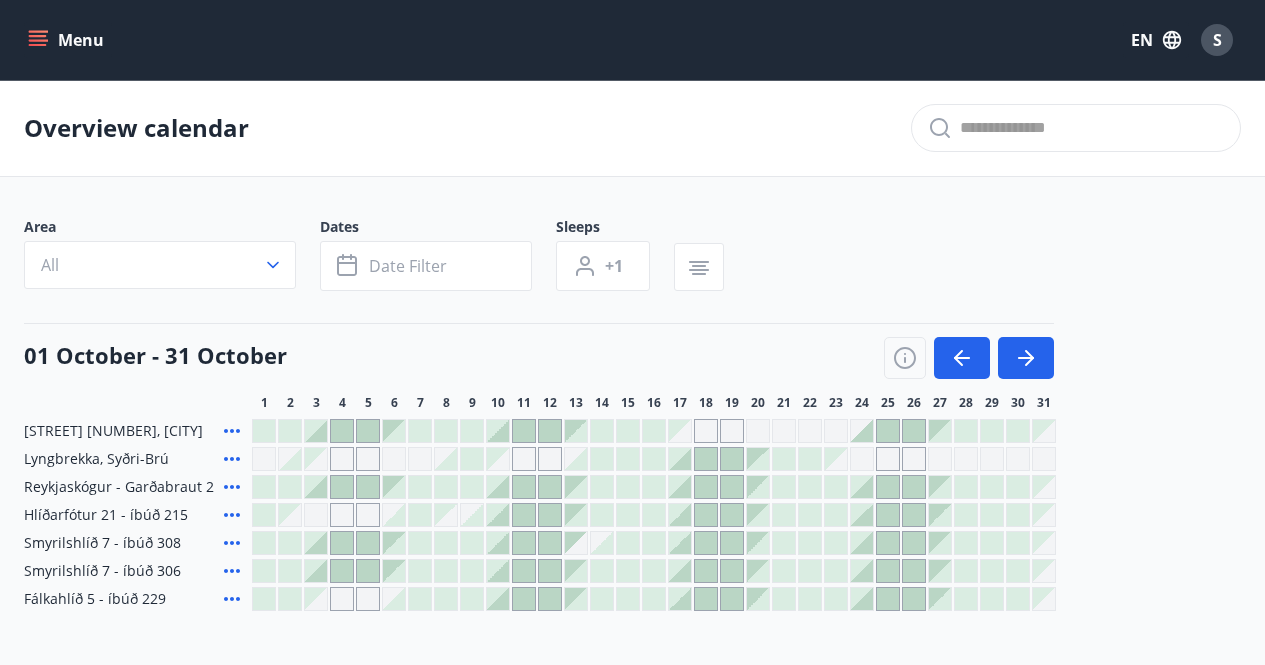 click on "Menu" at bounding box center (68, 40) 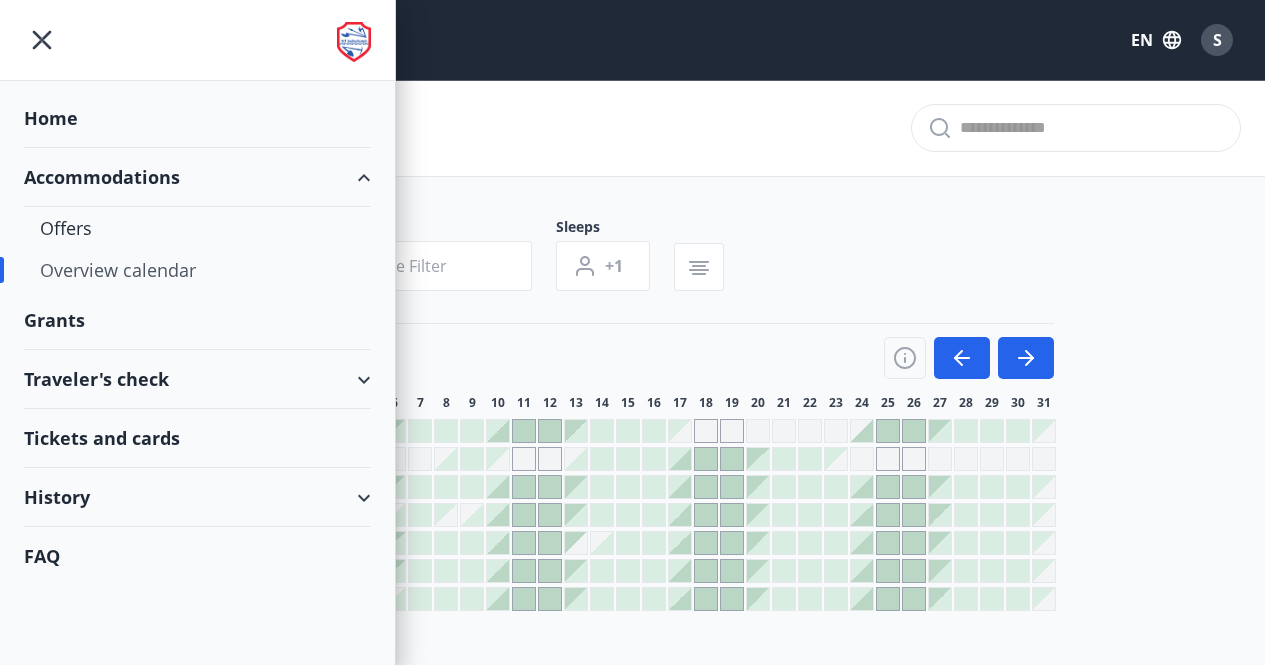 click on "Traveler's check" at bounding box center (197, 379) 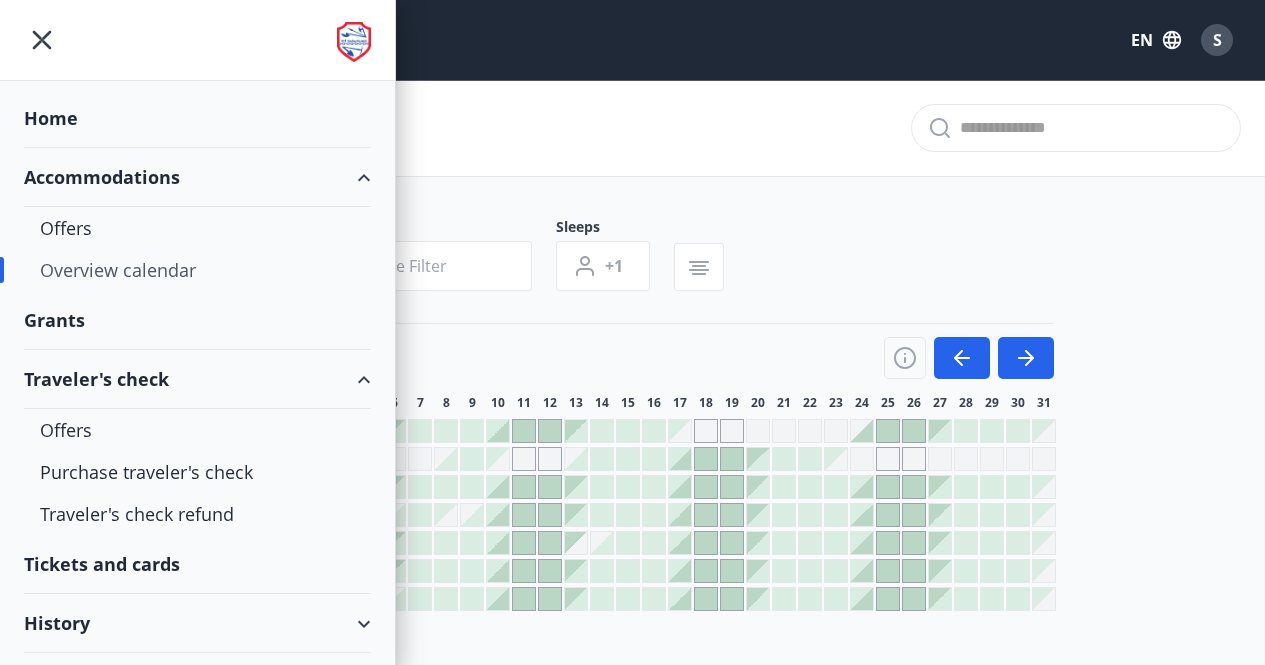 click on "Grants" at bounding box center [197, 118] 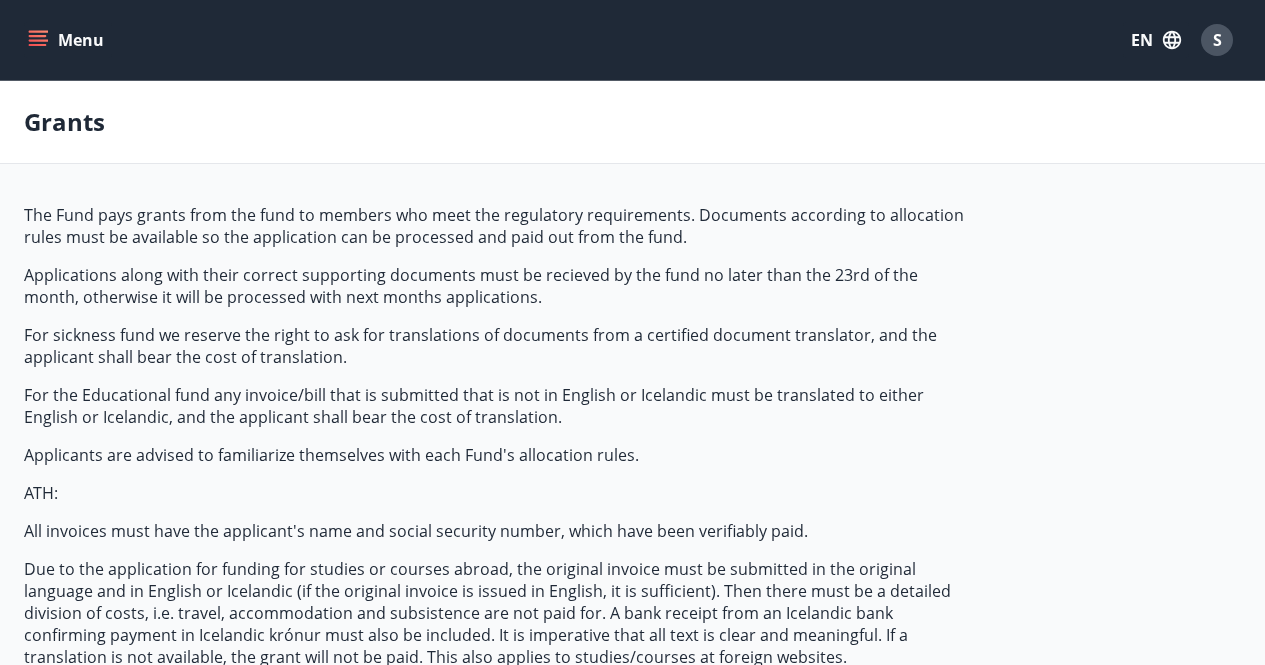 type on "***" 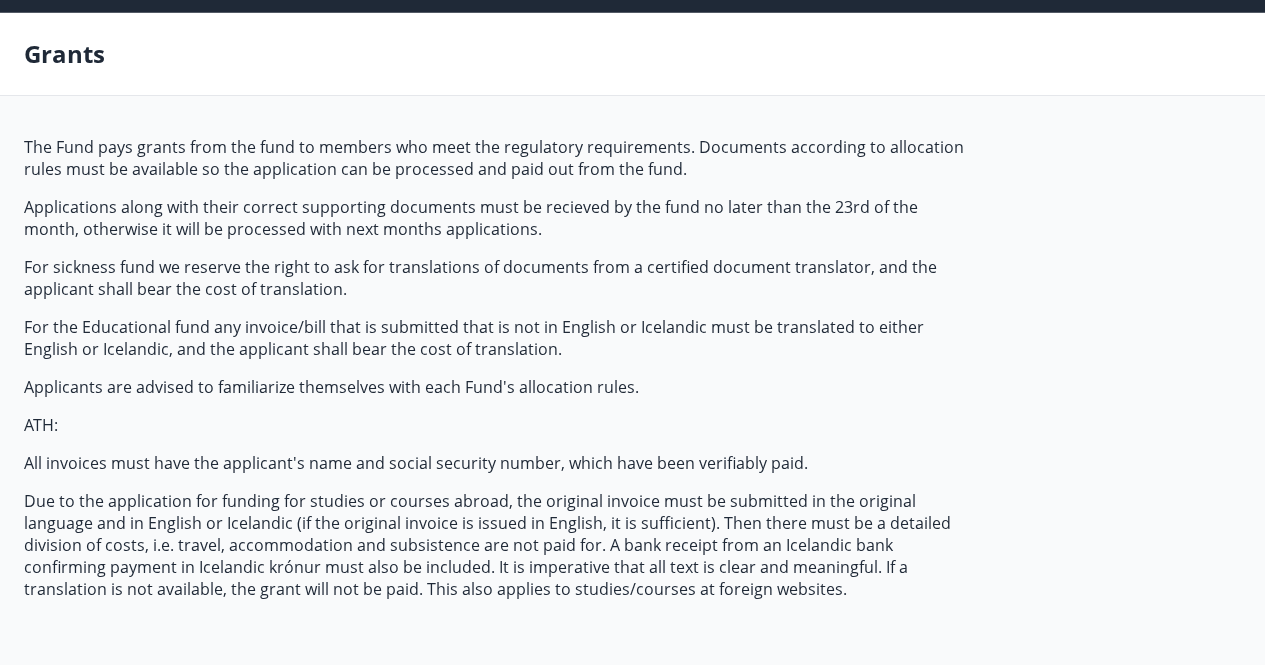 scroll, scrollTop: 0, scrollLeft: 0, axis: both 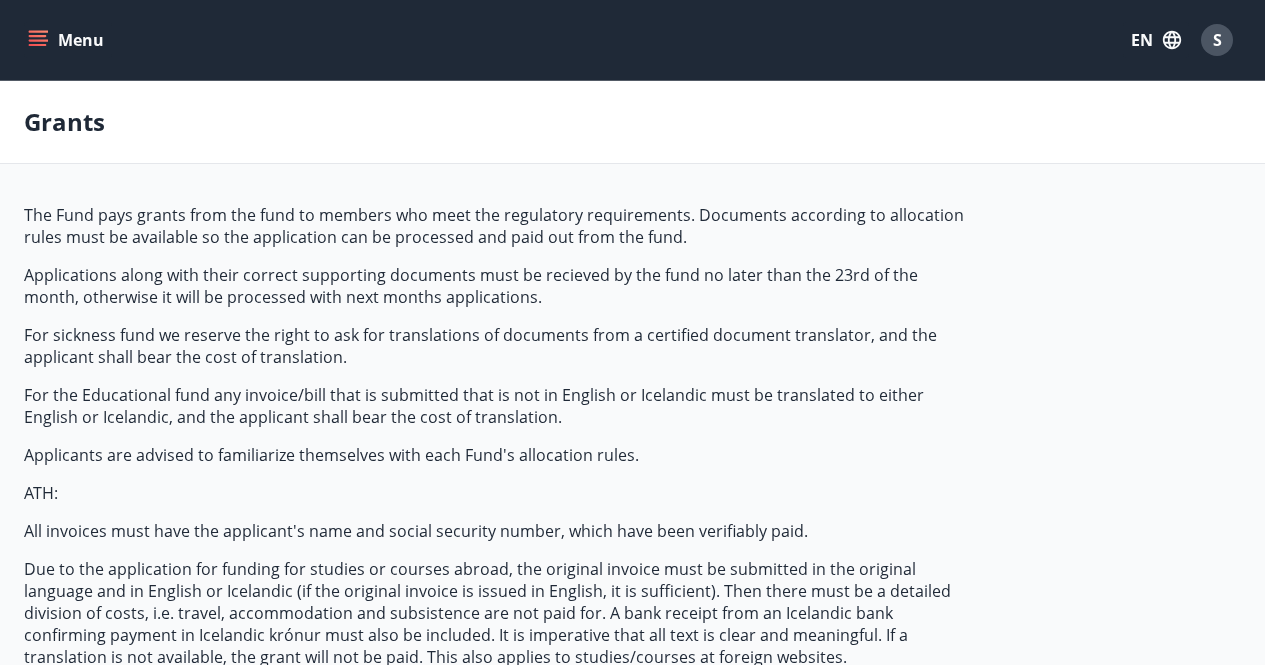 click on "Menu" at bounding box center [68, 40] 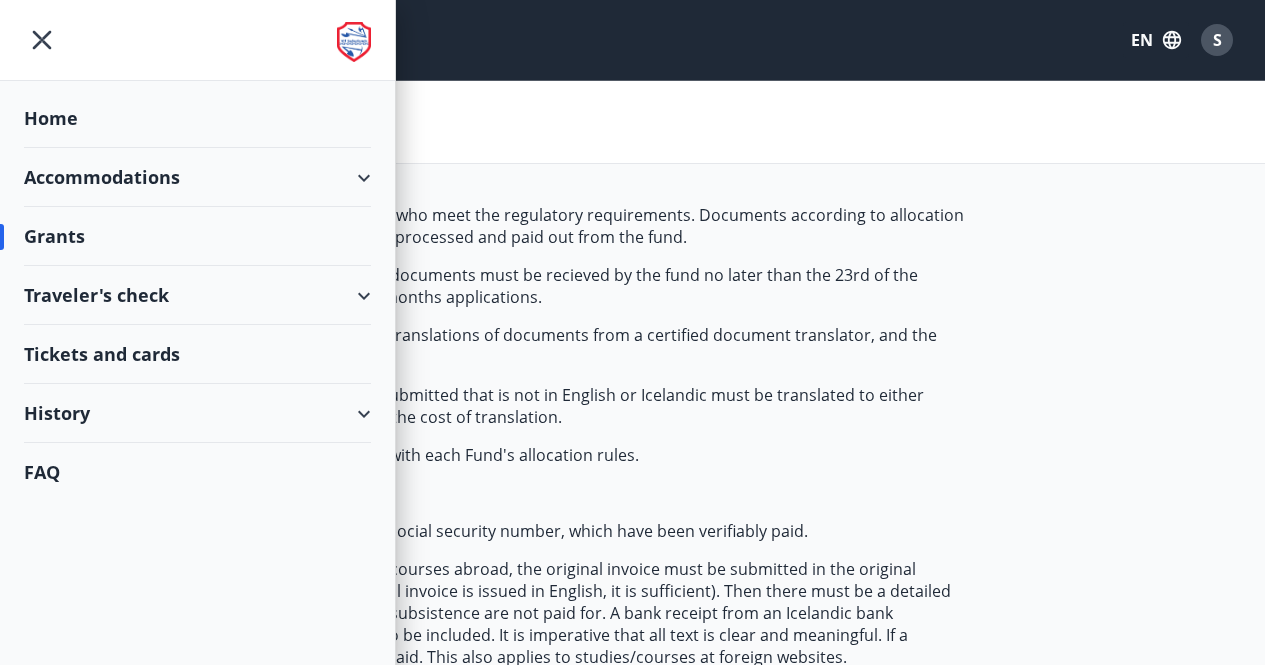 click on "Traveler's check" at bounding box center [197, 295] 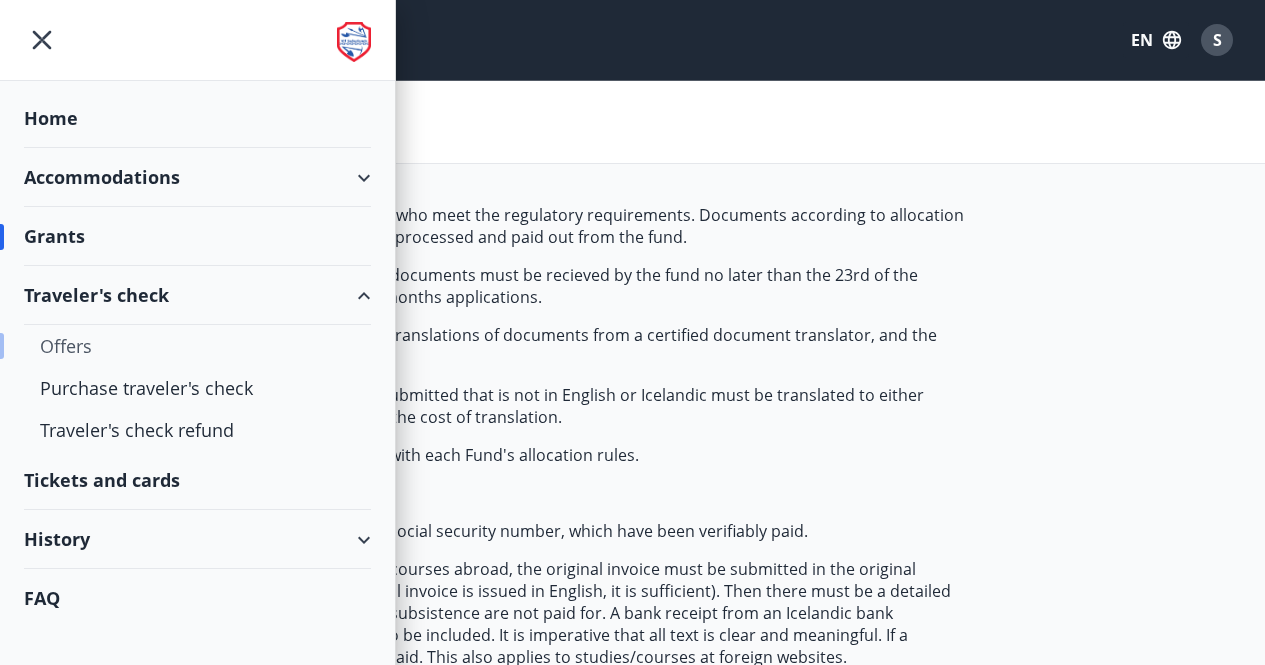 click on "Offers" at bounding box center [197, 346] 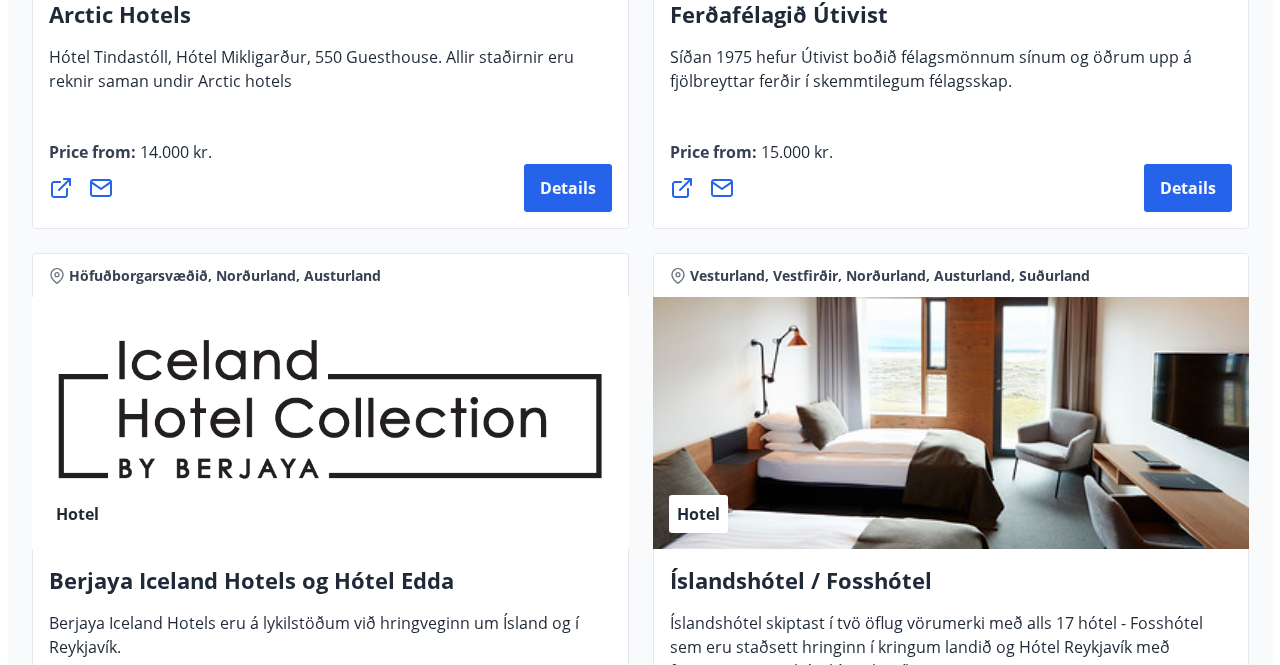 scroll, scrollTop: 3500, scrollLeft: 0, axis: vertical 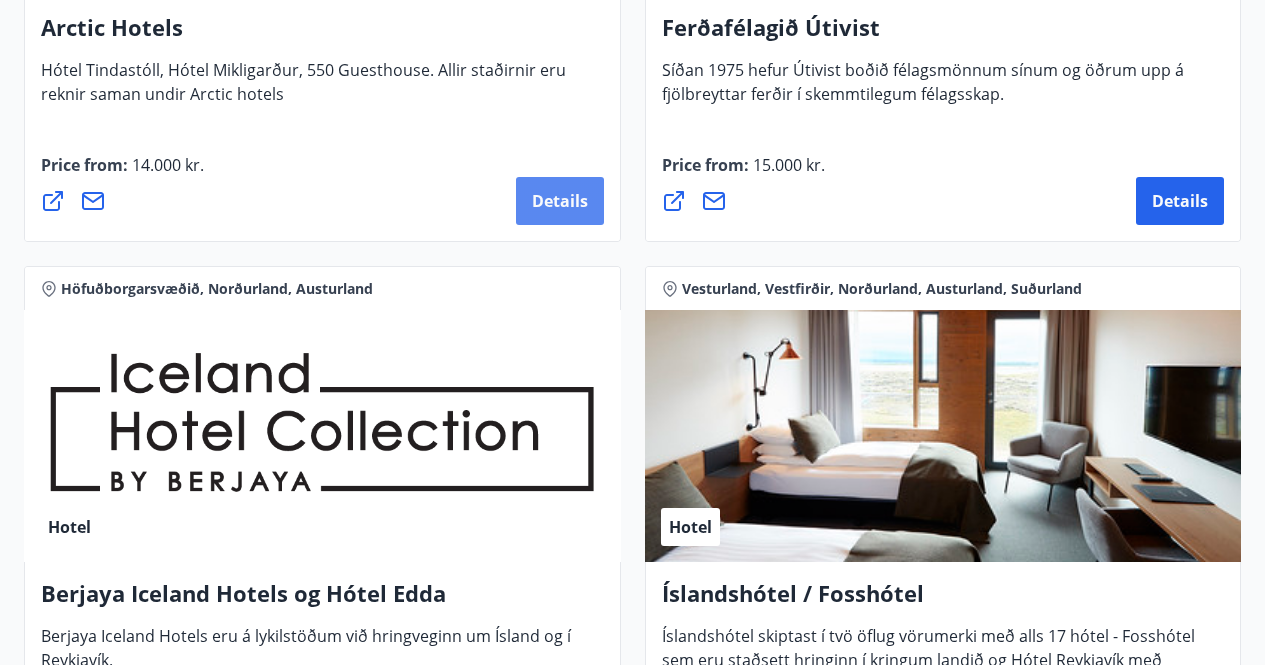 click on "Details" at bounding box center [560, 201] 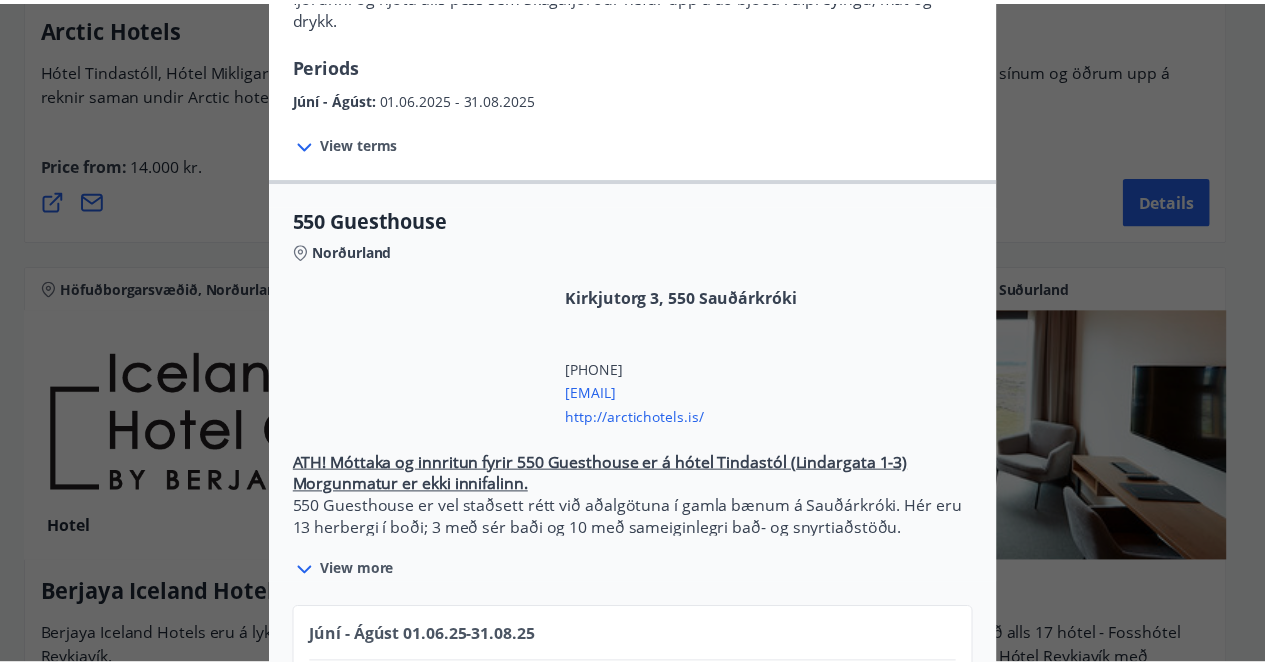 scroll, scrollTop: 0, scrollLeft: 0, axis: both 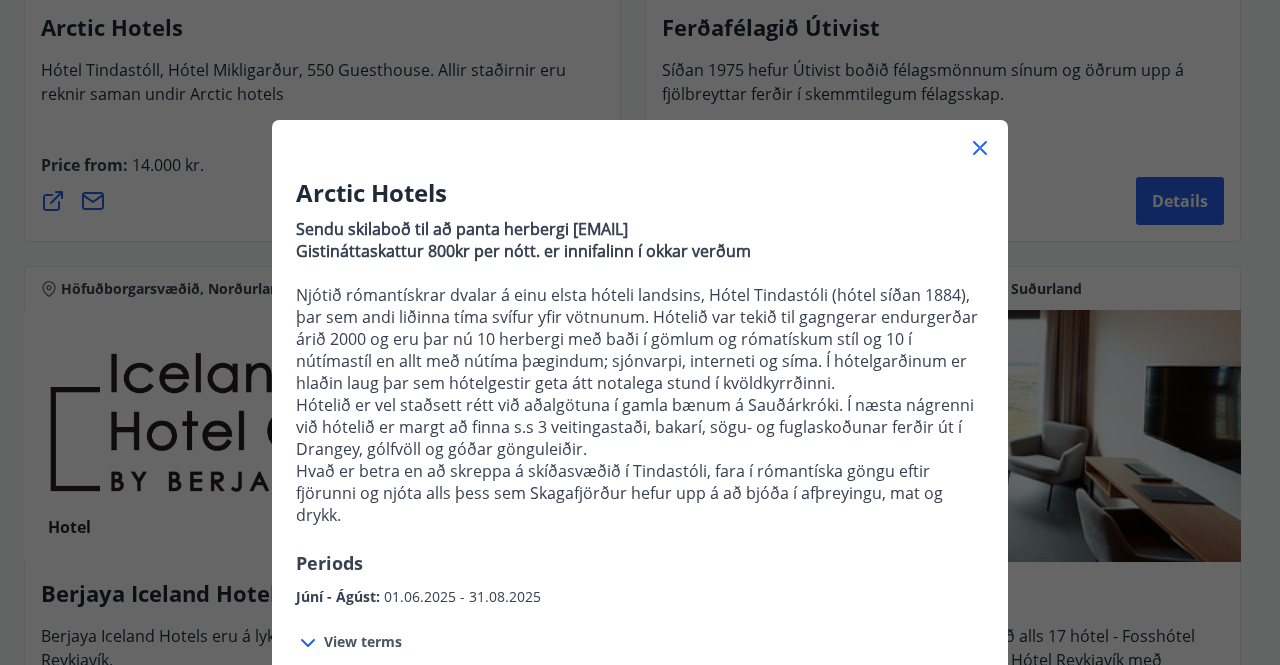 click at bounding box center (640, 140) 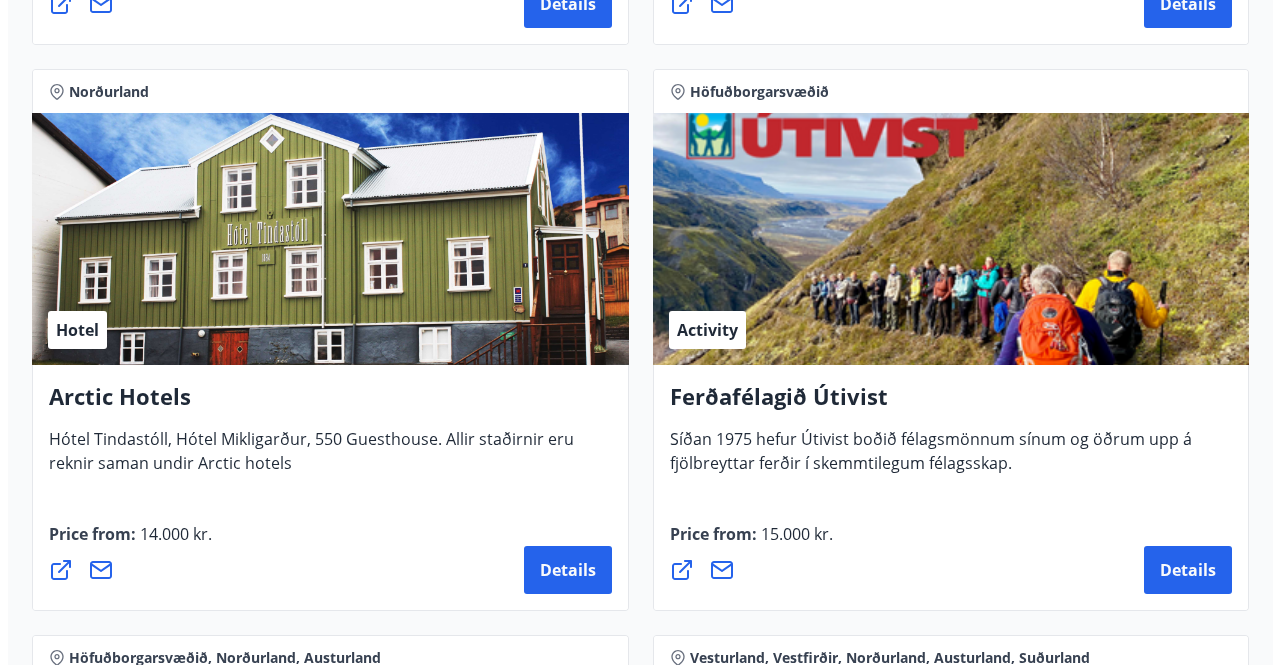 scroll, scrollTop: 3200, scrollLeft: 0, axis: vertical 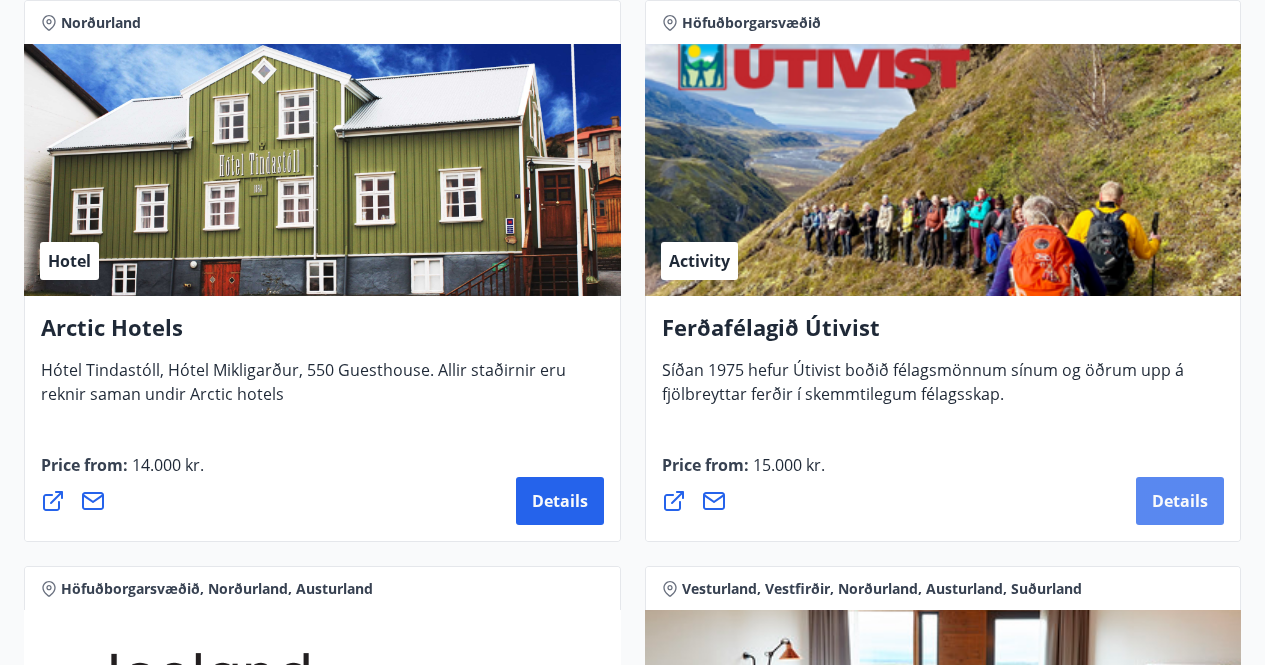 click on "Details" at bounding box center (1180, 501) 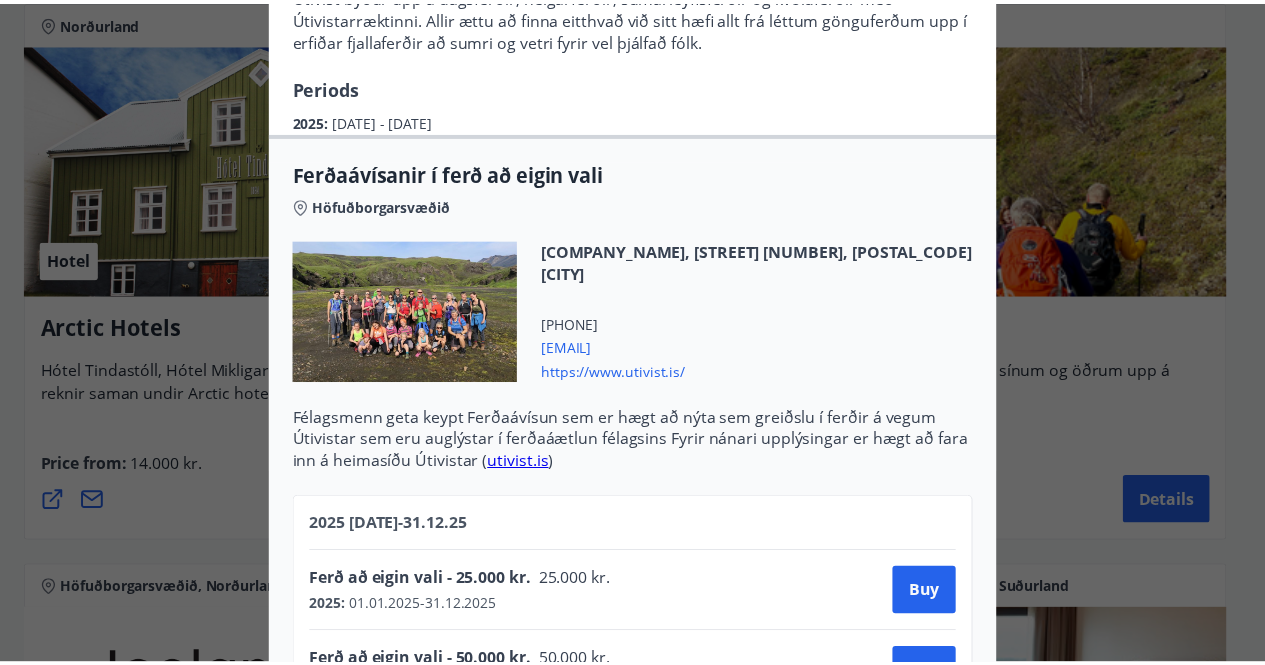 scroll, scrollTop: 500, scrollLeft: 0, axis: vertical 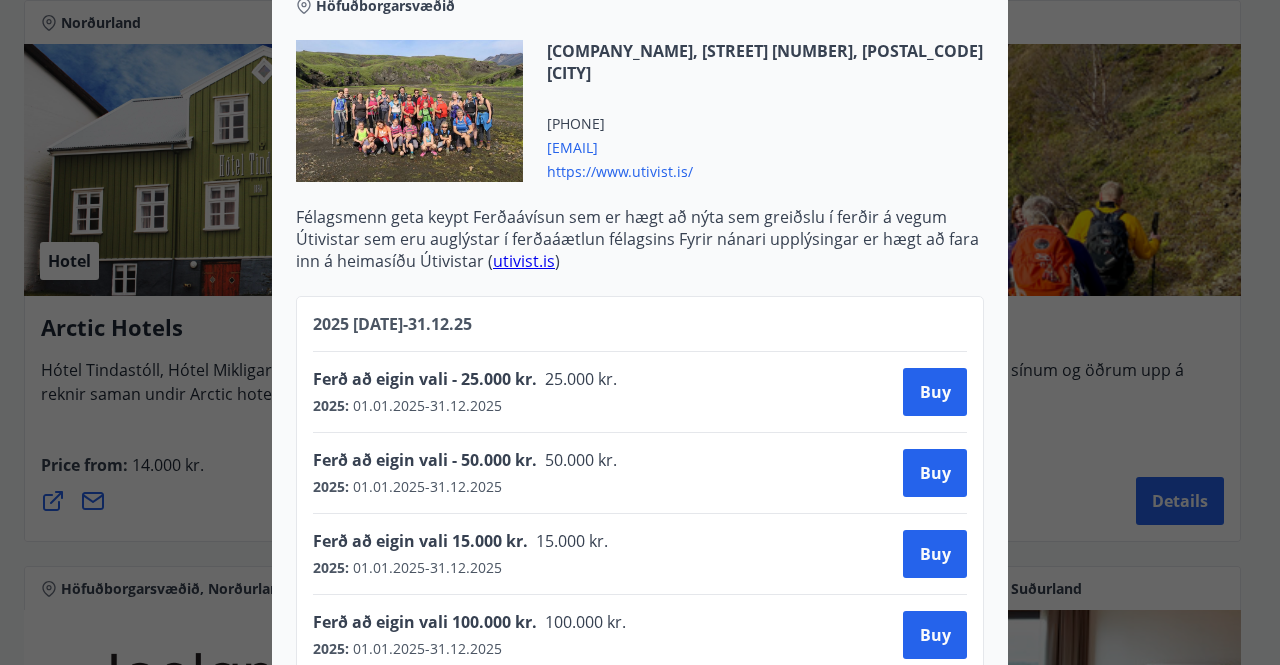 drag, startPoint x: 644, startPoint y: 170, endPoint x: 611, endPoint y: 163, distance: 33.734257 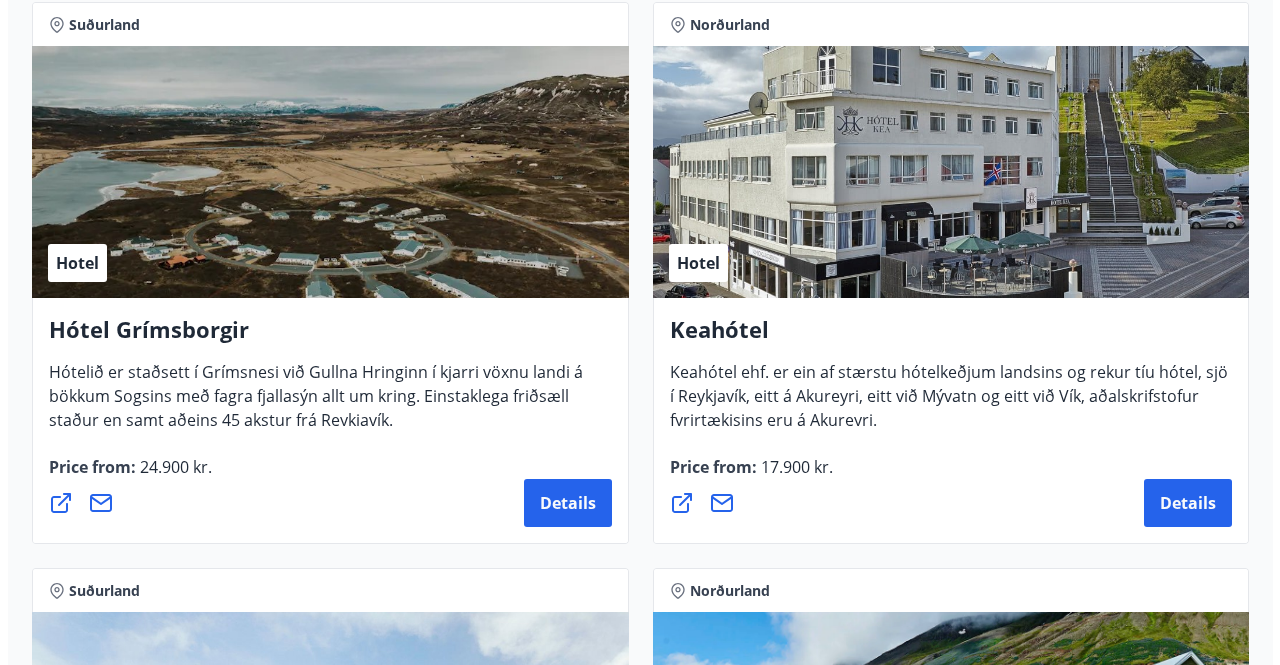 scroll, scrollTop: 900, scrollLeft: 0, axis: vertical 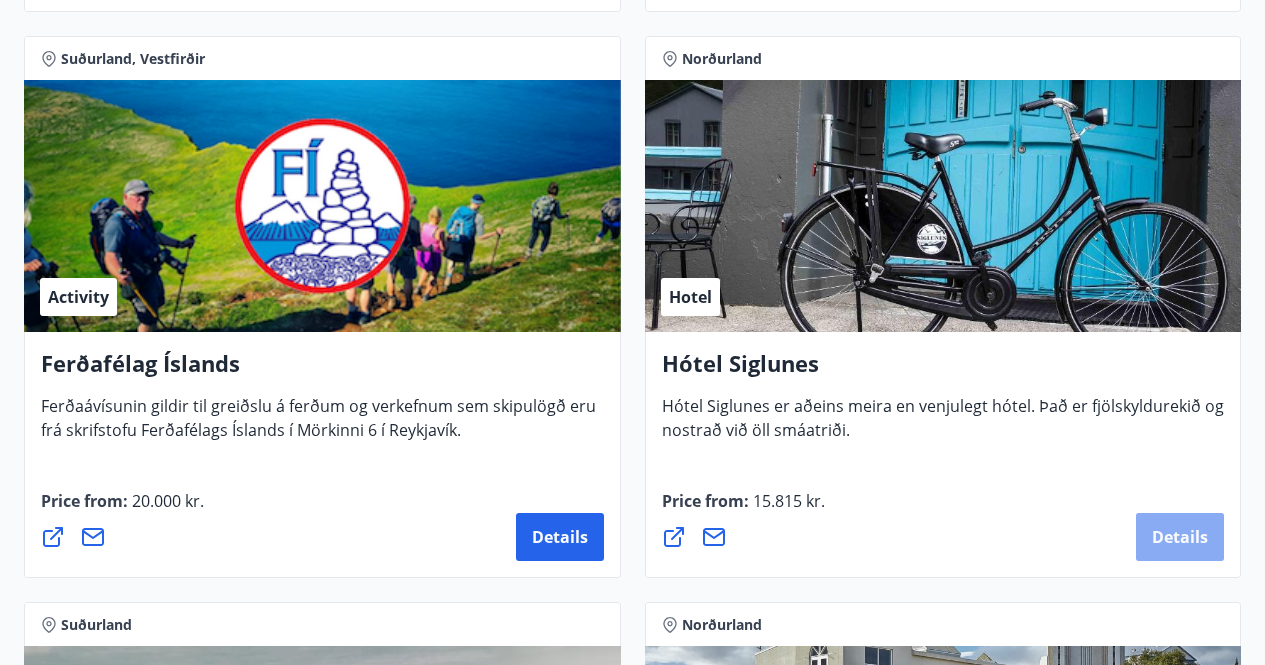 click on "Details" at bounding box center [1180, 537] 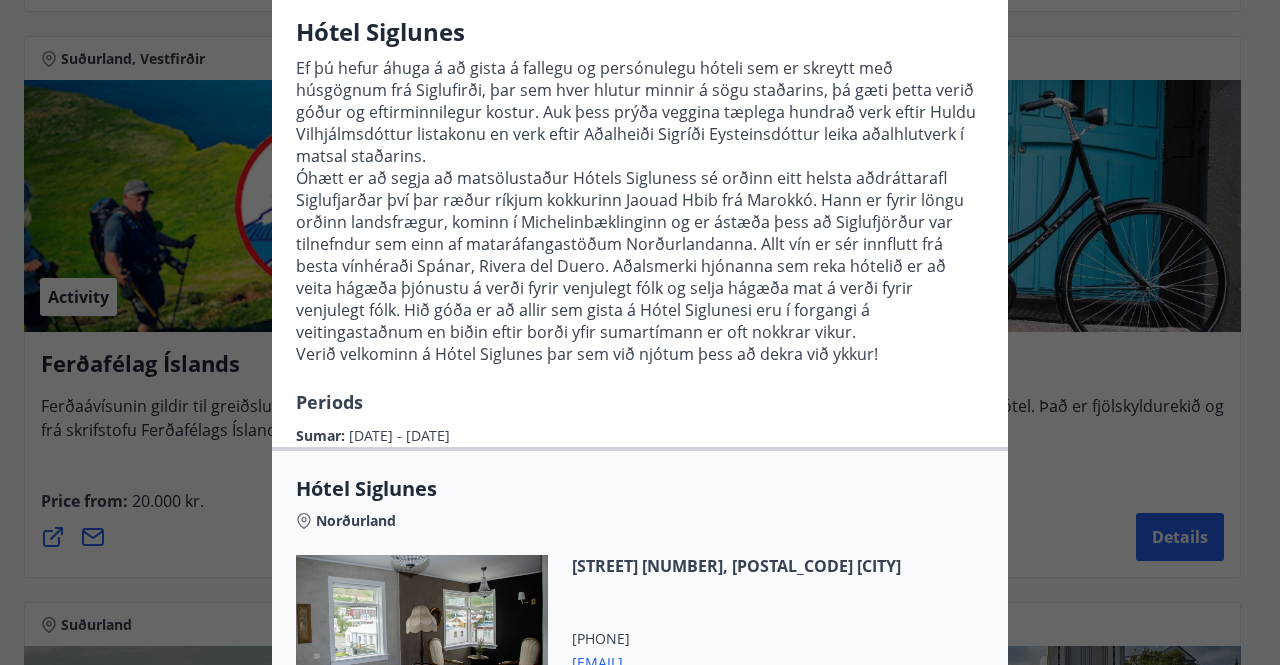 scroll, scrollTop: 500, scrollLeft: 0, axis: vertical 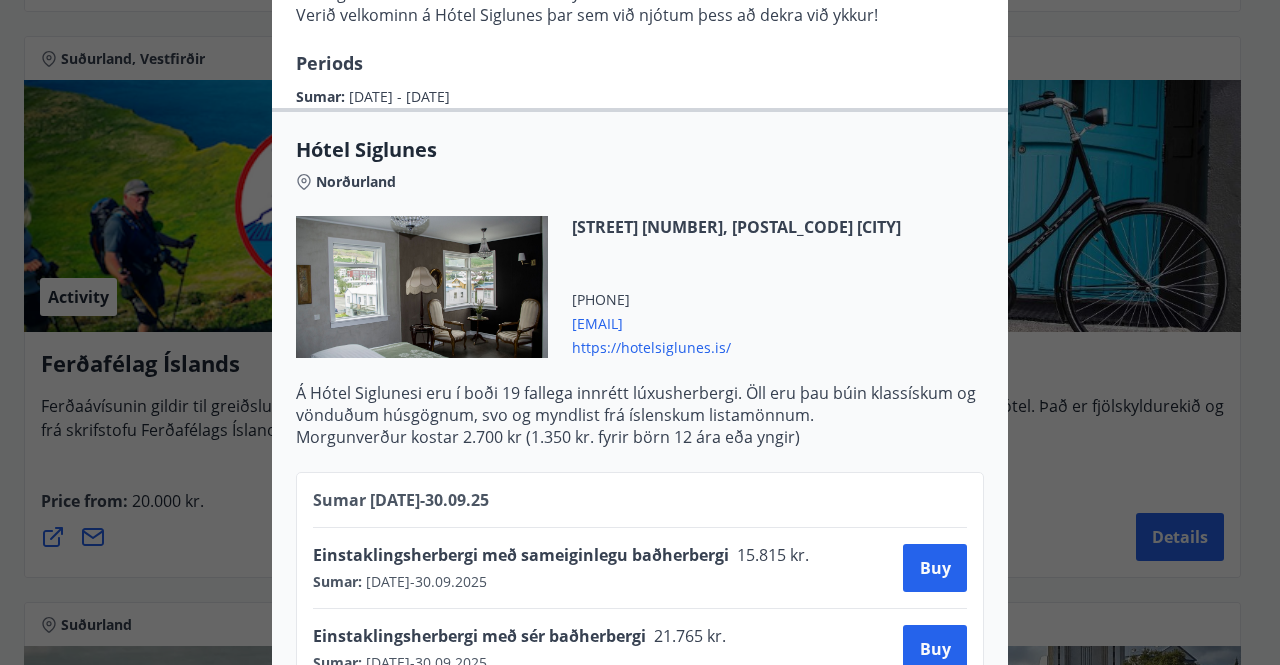 click on "Hótel Siglunes Ef þú hefur áhuga á að gista á fallegu og persónulegu hóteli sem er skreytt með húsgögnum frá Siglufirði, þar sem hver hlutur minnir á sögu staðarins, þá gæti þetta verið góður og eftirminnilegur kostur. Auk þess prýða veggina tæplega hundrað verk eftir Huldu Vilhjálmsdóttur listakonu en verk eftir Aðalheiði Sigríði Eysteinsdóttur leika aðalhlutverk í matsal staðarins.
Verið velkominn á Hótel Siglunes þar sem við njótum þess að dekra við ykkur!
Periods Sumar : 15.05.2025 - 30.09.2025 Hótel Siglunes Norðurland Lækjargata 10, 580 Siglufjörður +354 4671222 info@hotelsiglunes.is https://hotelsiglunes.is/ Á Hótel Siglunesi eru í boði 19 fallega innrétt lúxusherbergi. Öll eru þau búin klassískum og vönduðum húsgögnum, svo og myndlist frá íslenskum listamönnum.
Morgunverður kostar 2.700 kr (1.350 kr. fyrir börn 12 ára eða yngir)
Sumar   15.05.25  -  30.09.25 Einstaklingsherbergi með sameiginlegu baðherbergi : :" at bounding box center [640, 332] 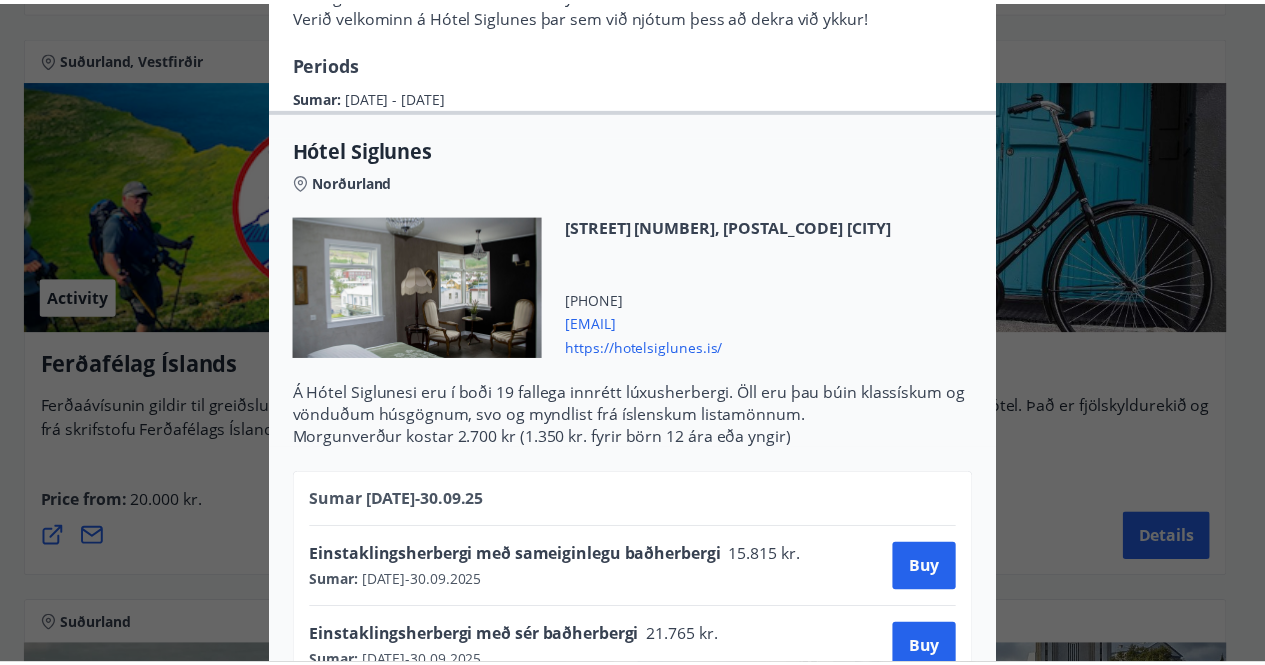 scroll, scrollTop: 0, scrollLeft: 0, axis: both 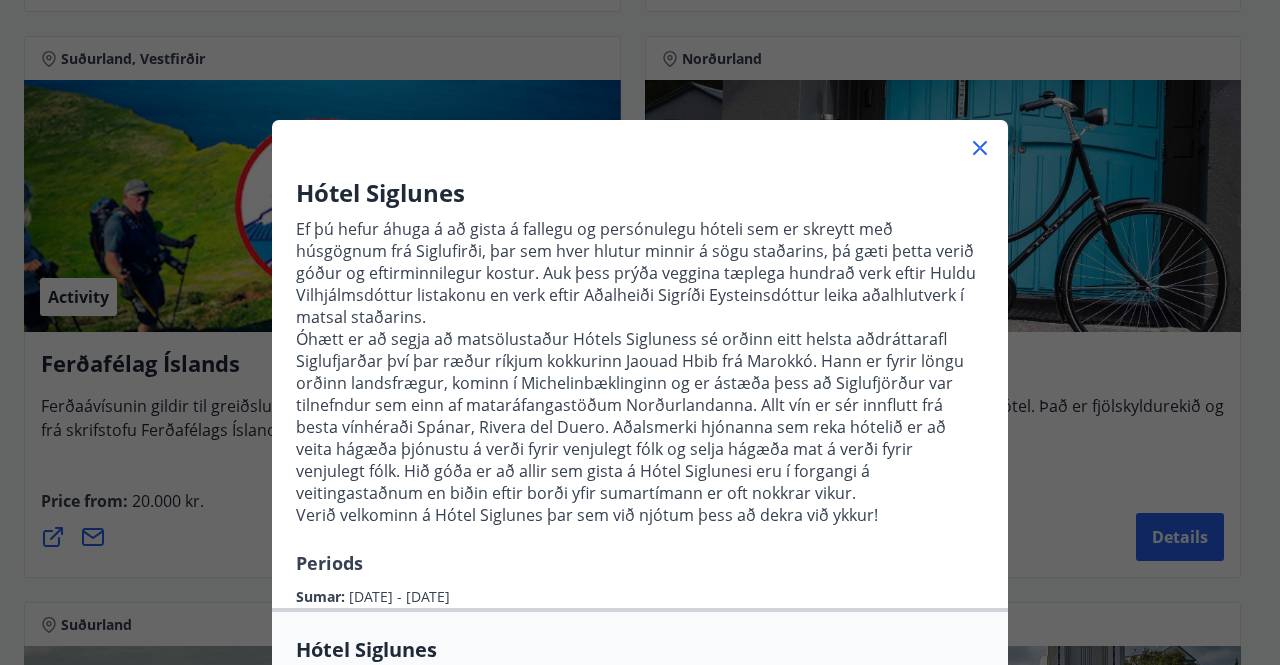 click at bounding box center (640, 140) 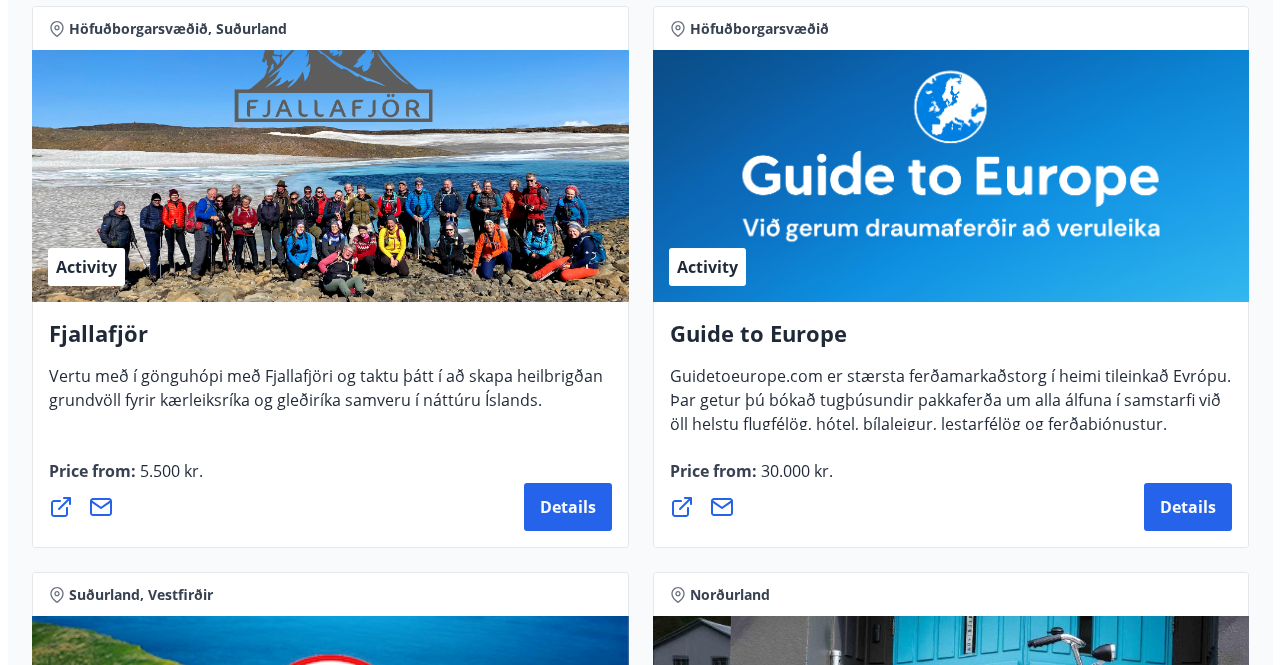 scroll, scrollTop: 300, scrollLeft: 0, axis: vertical 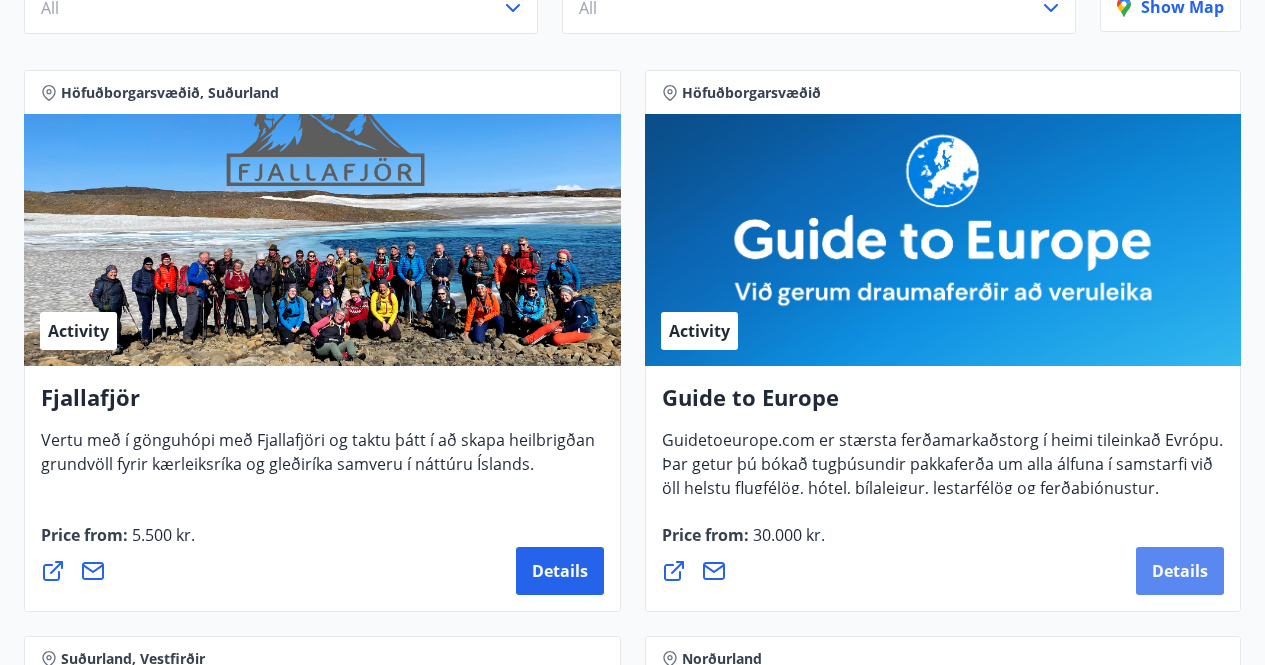 click on "Details" at bounding box center [1180, 571] 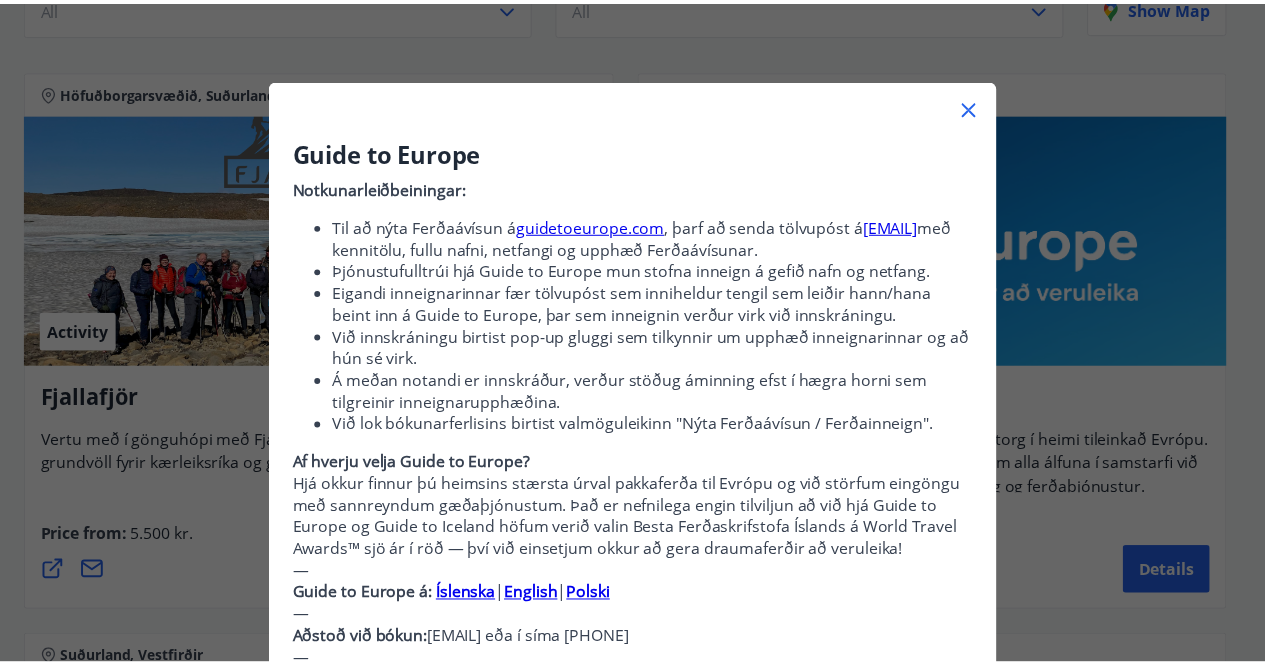 scroll, scrollTop: 0, scrollLeft: 0, axis: both 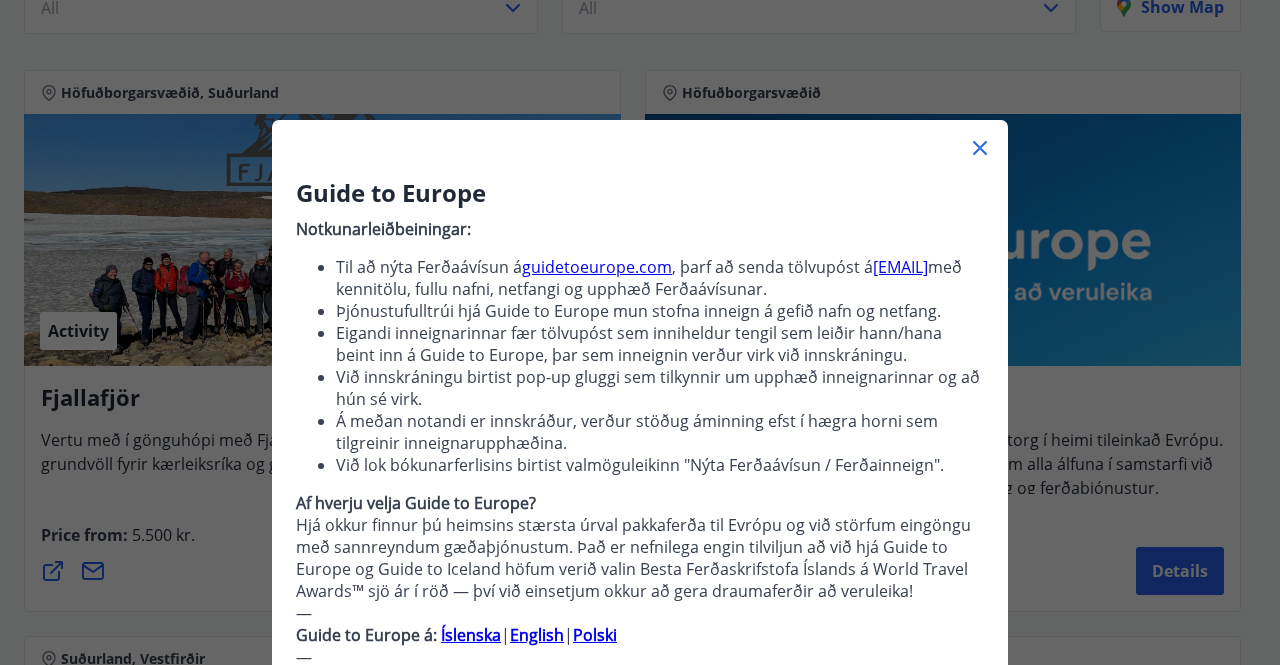 click 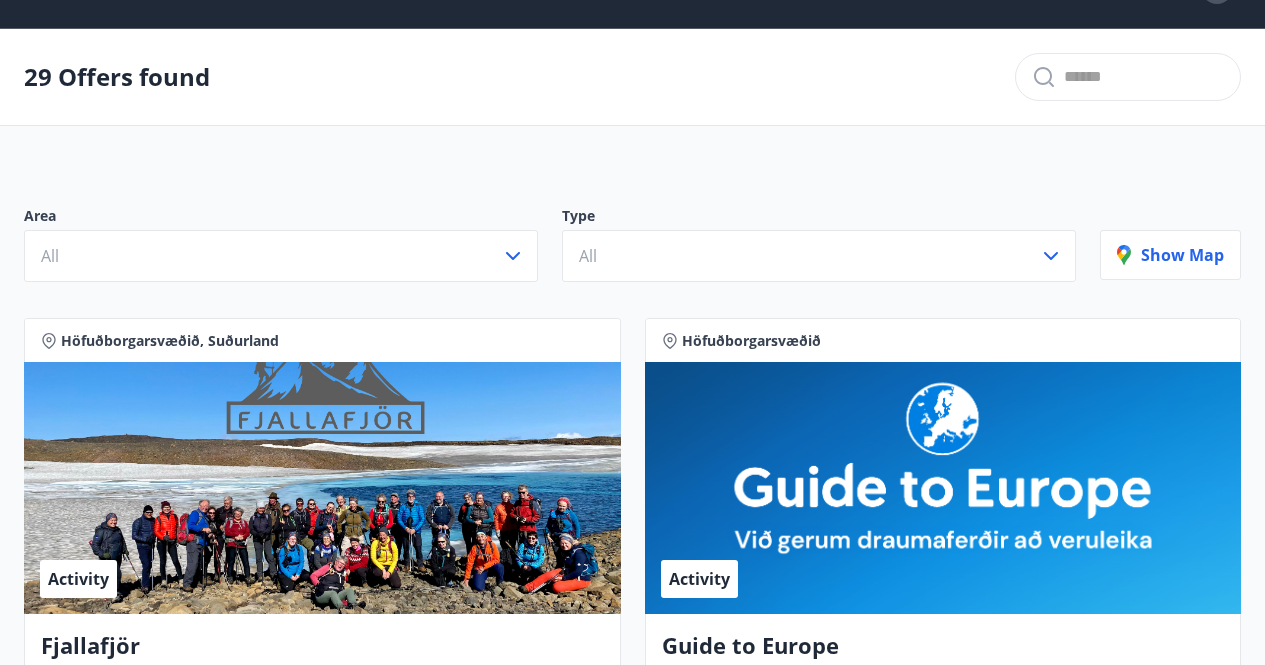 scroll, scrollTop: 0, scrollLeft: 0, axis: both 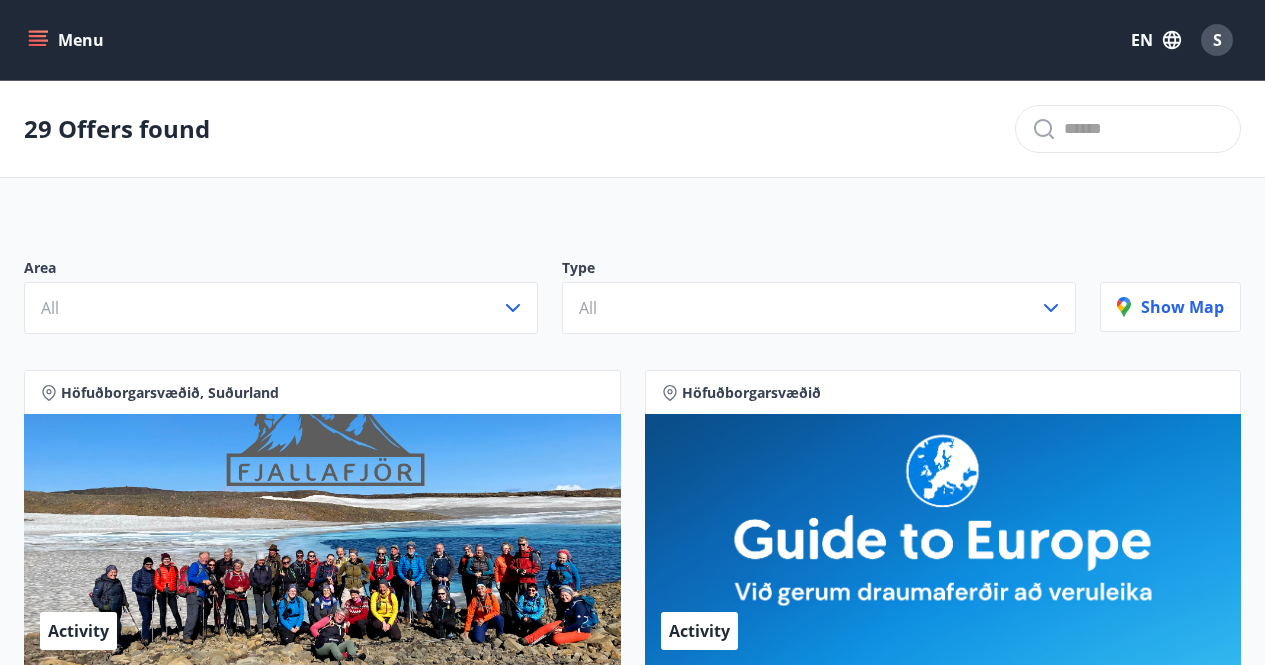 click 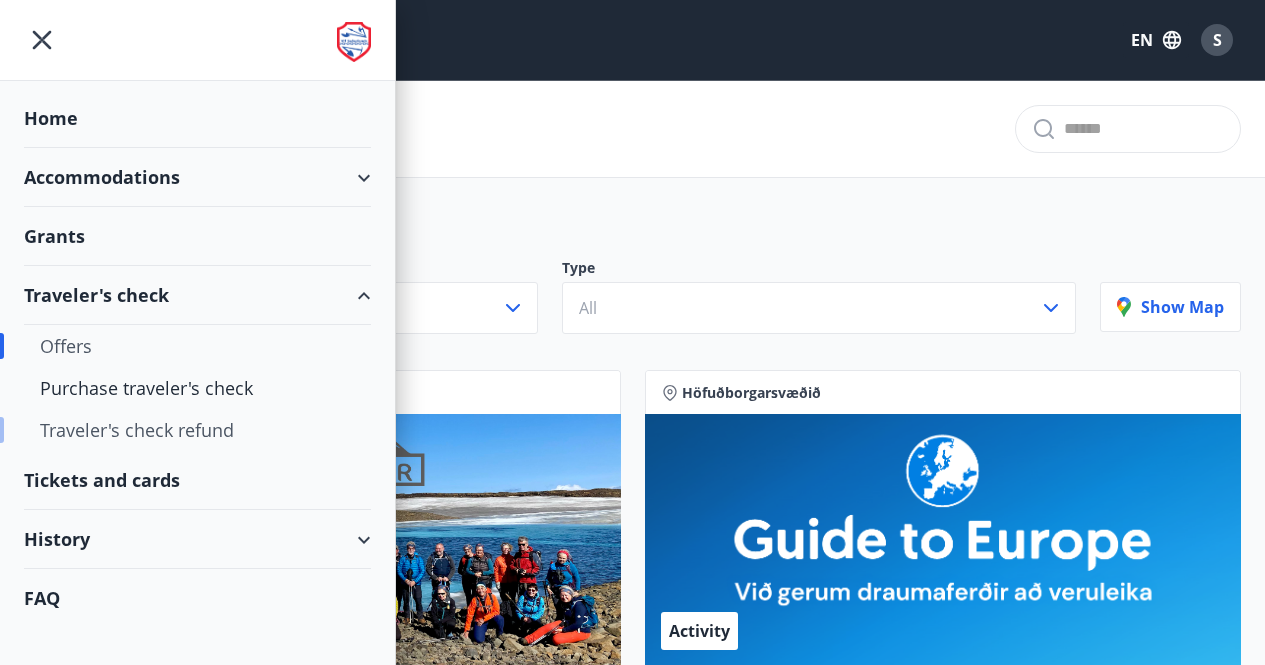 click on "Traveler's check refund" at bounding box center (197, 430) 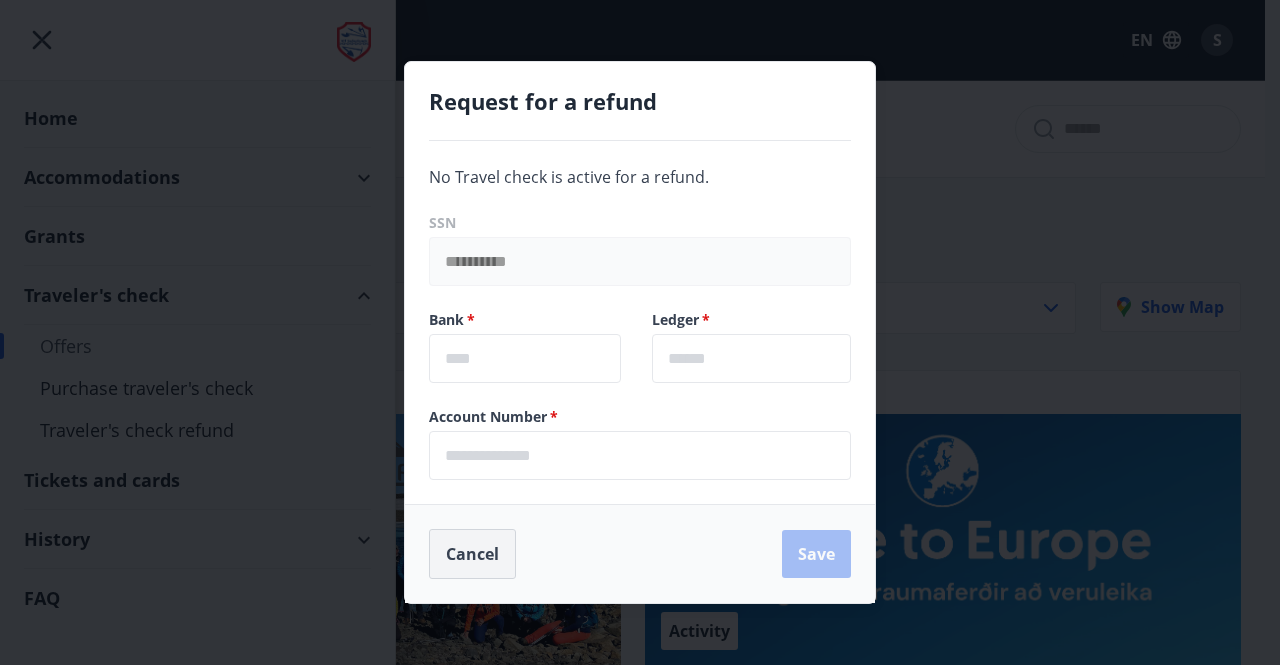 click on "Cancel" at bounding box center (472, 554) 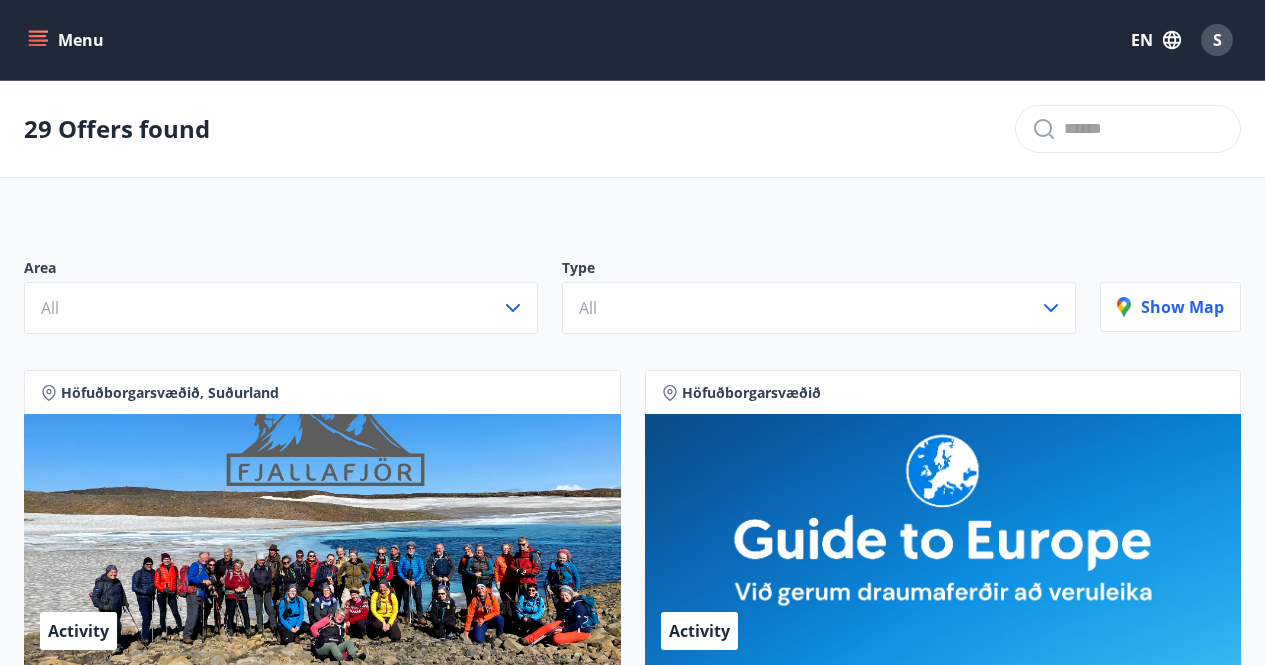 drag, startPoint x: 56, startPoint y: 5, endPoint x: 41, endPoint y: 29, distance: 28.301943 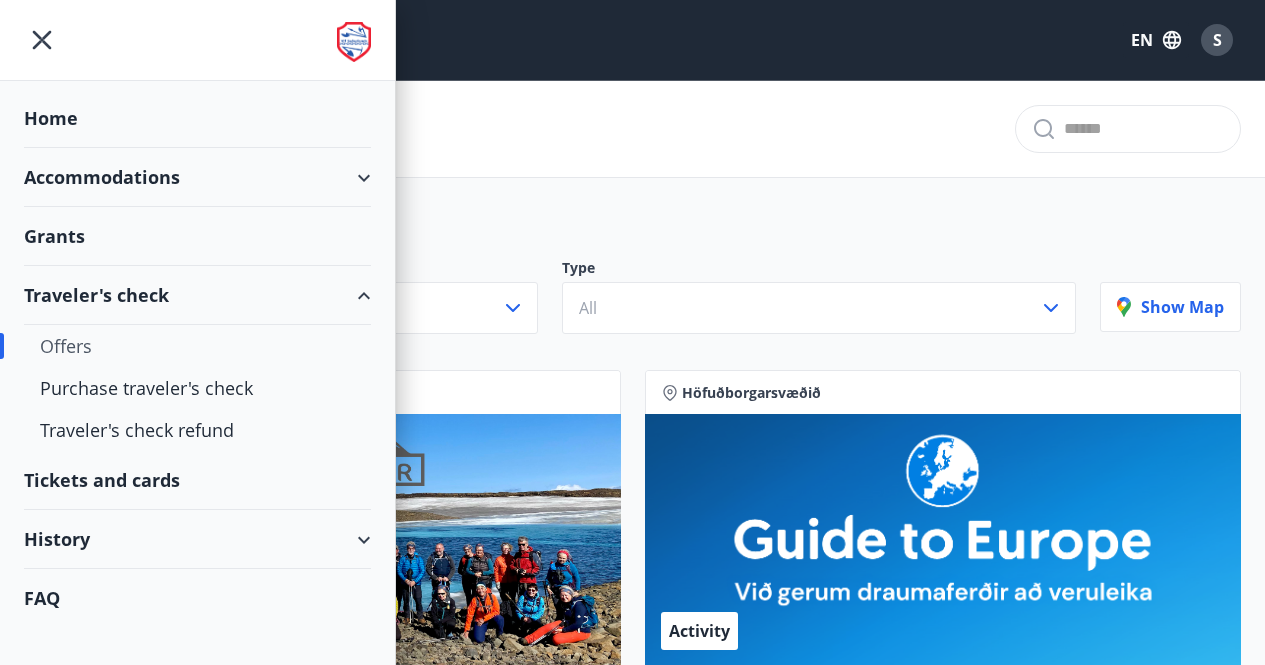 click on "Tickets and cards" at bounding box center [197, 480] 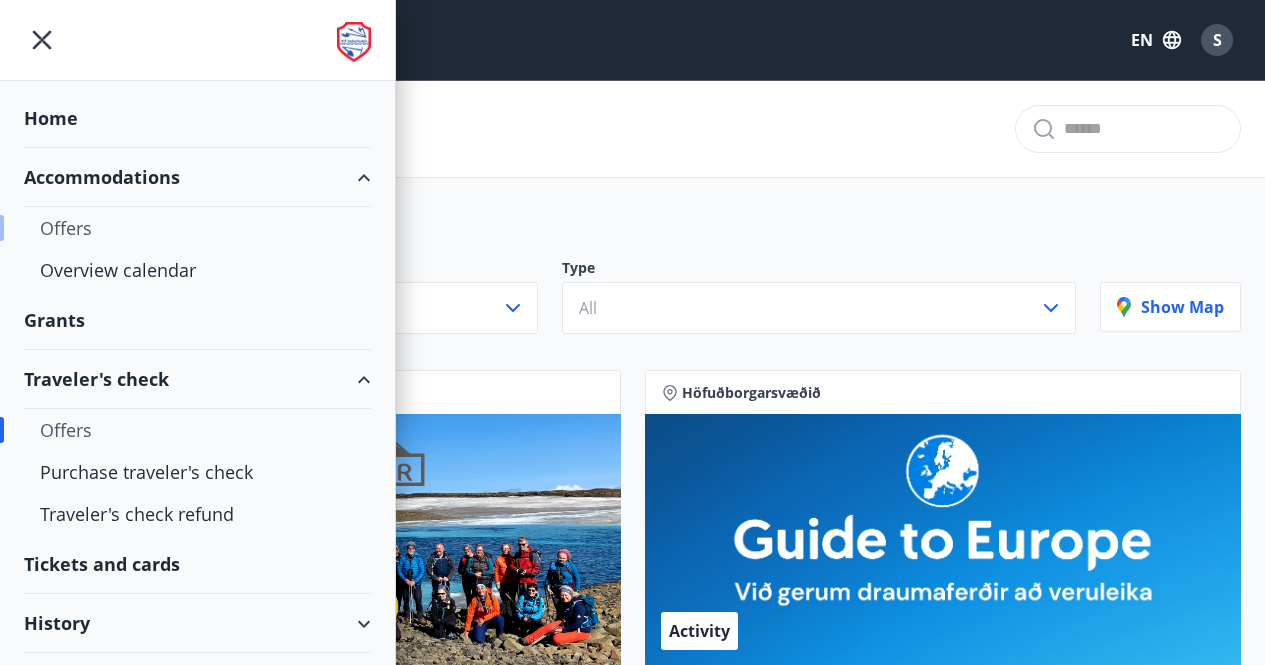 click on "Offers" at bounding box center (197, 228) 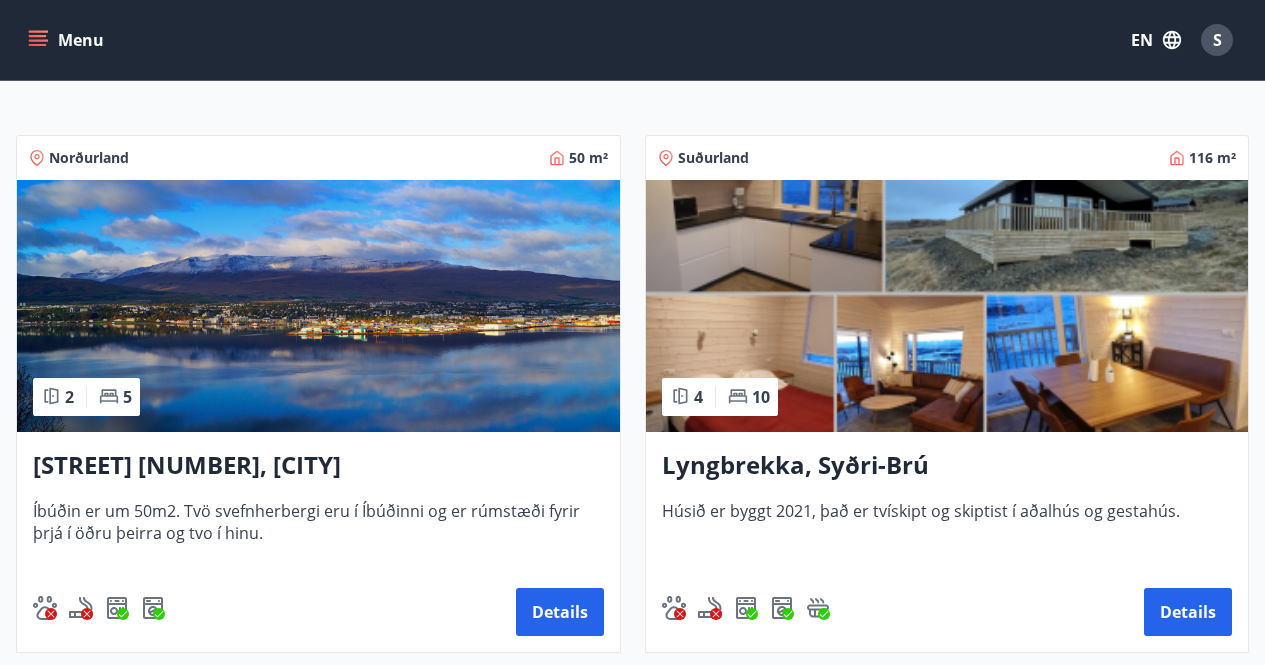 scroll, scrollTop: 300, scrollLeft: 0, axis: vertical 